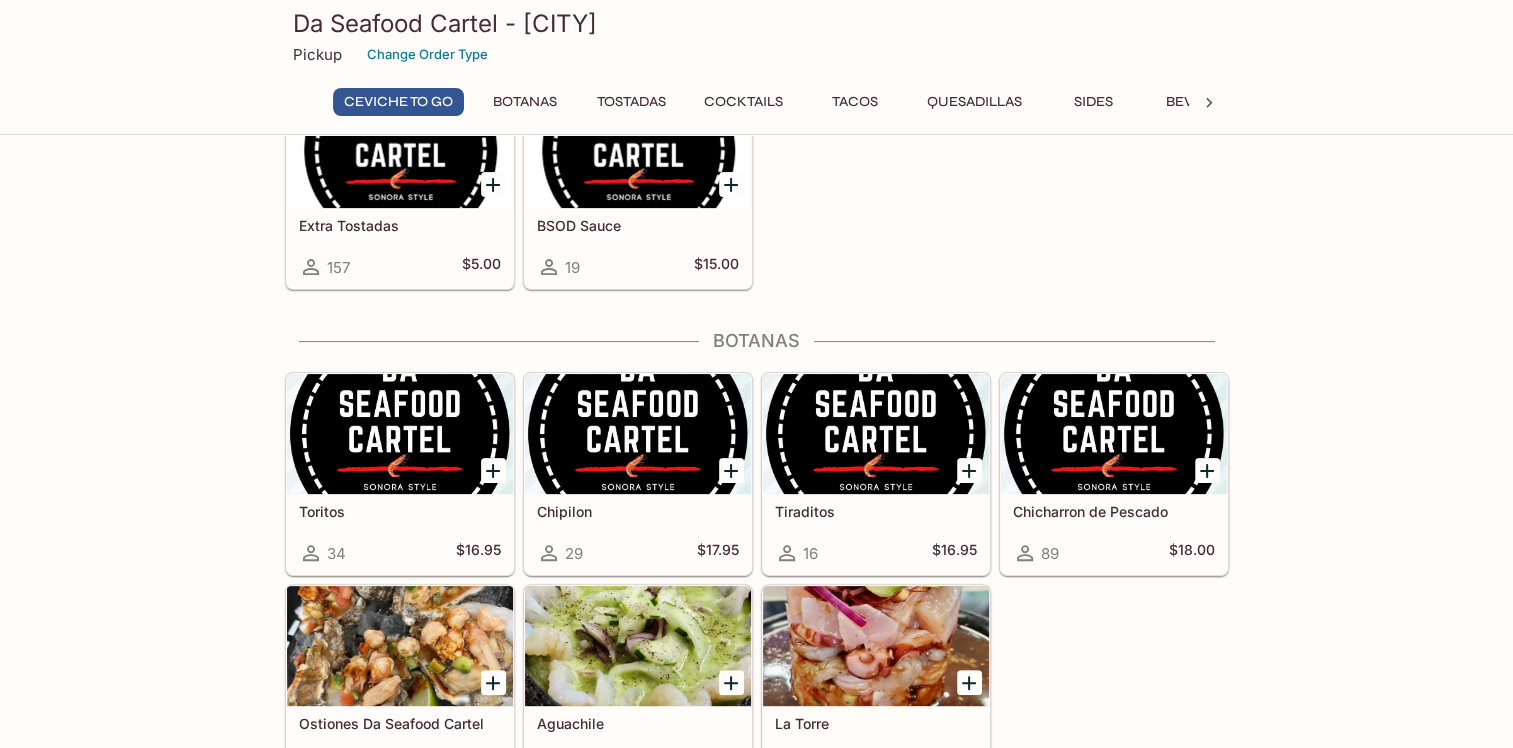 scroll, scrollTop: 400, scrollLeft: 0, axis: vertical 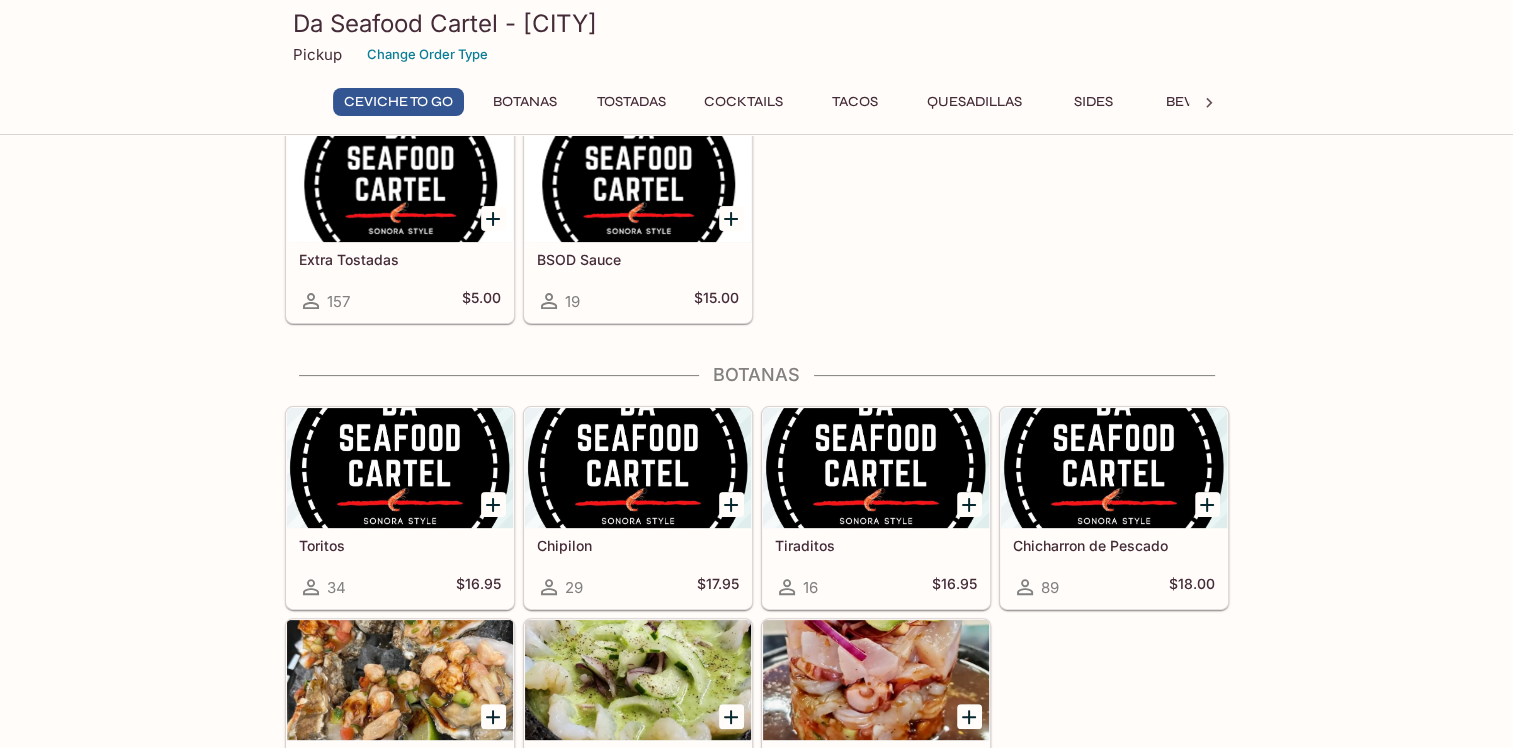 click 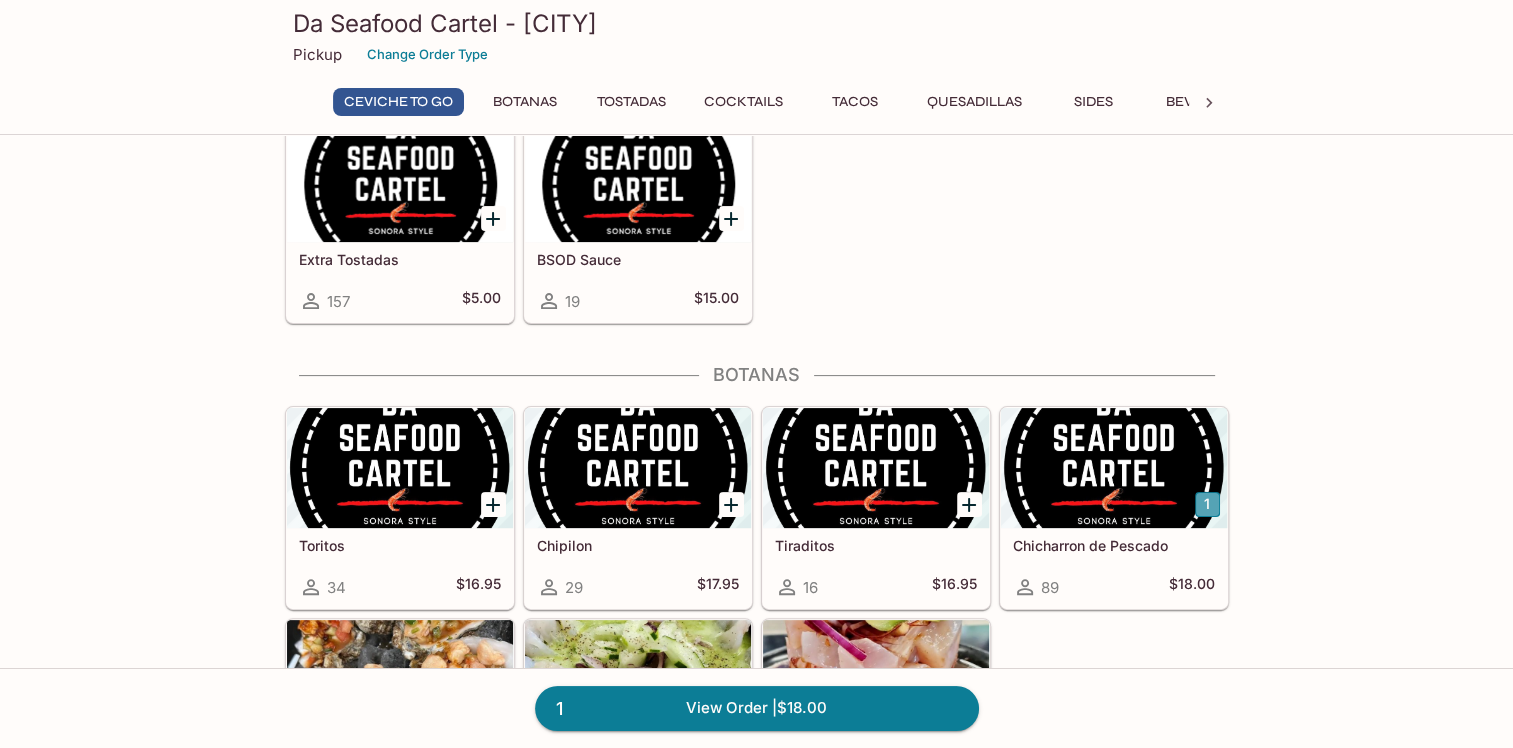 click on "1" at bounding box center (1207, 504) 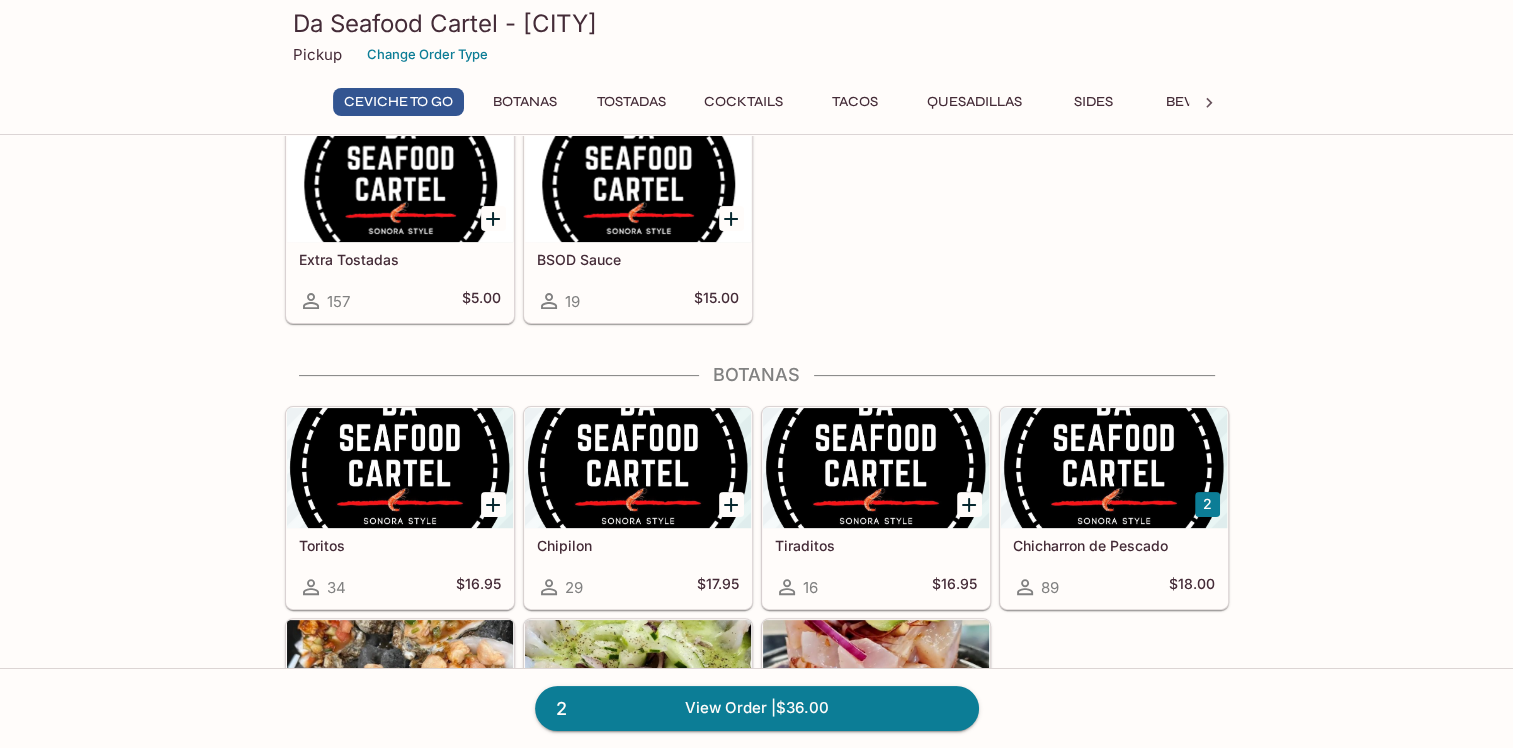 click at bounding box center (1114, 468) 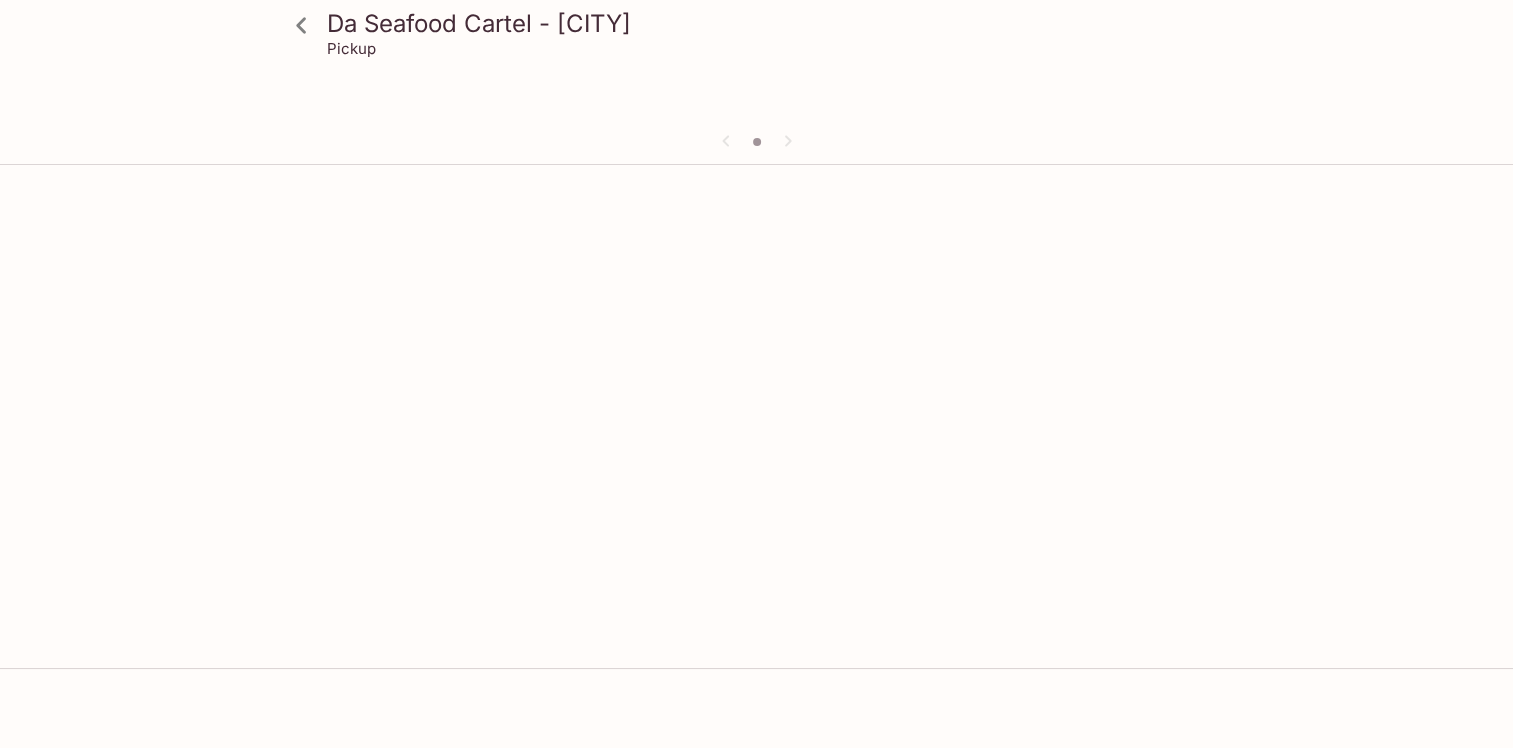 scroll, scrollTop: 0, scrollLeft: 0, axis: both 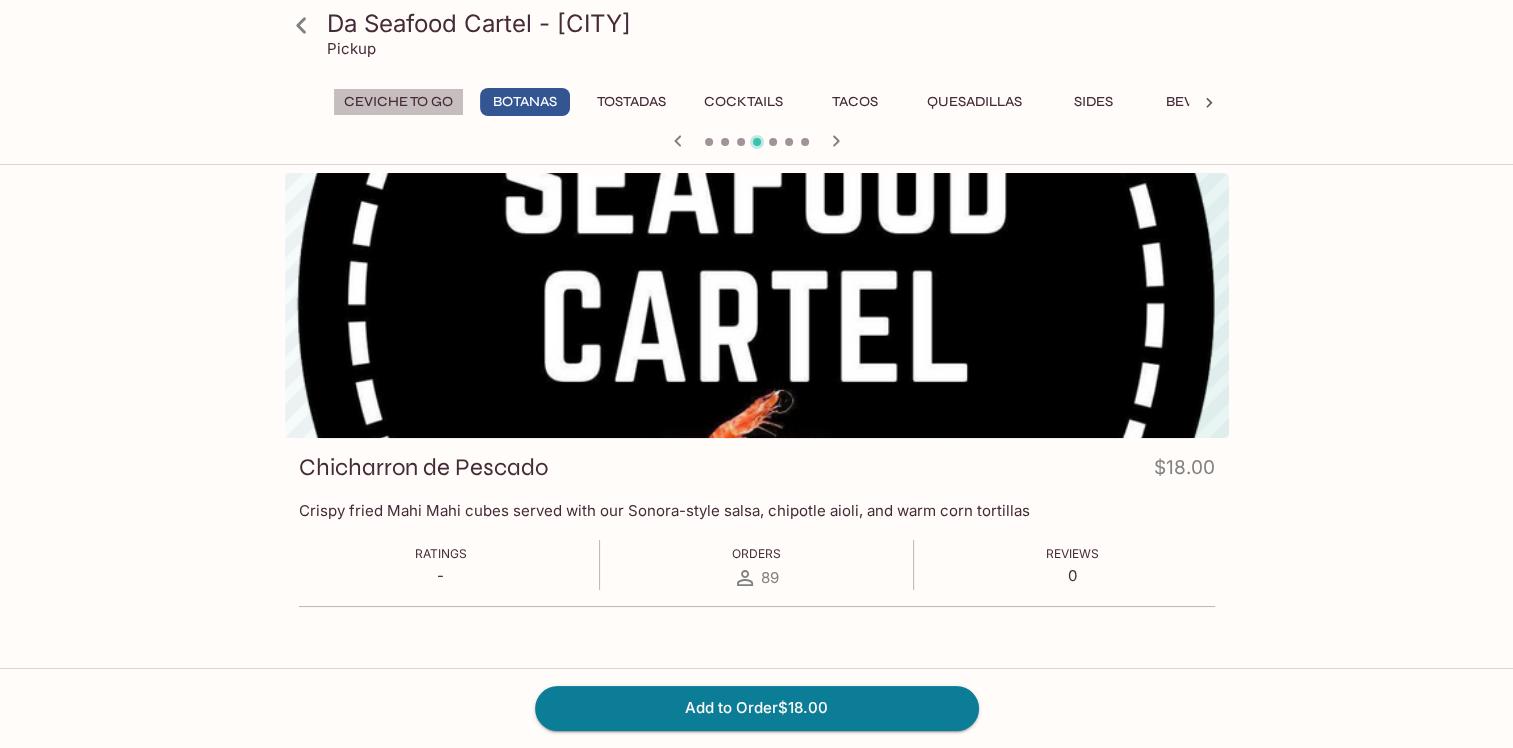 click on "Ceviche To Go" at bounding box center [398, 102] 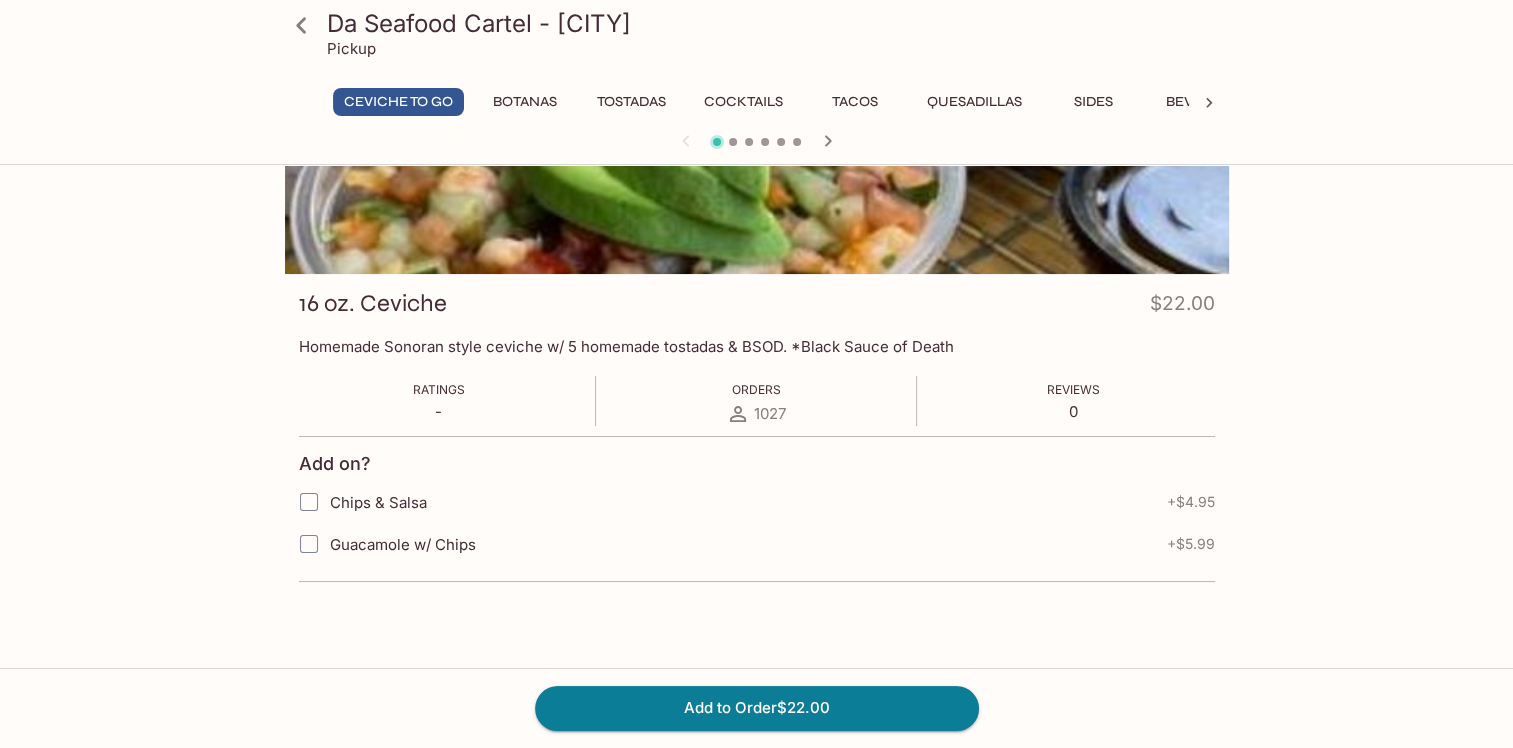 scroll, scrollTop: 172, scrollLeft: 0, axis: vertical 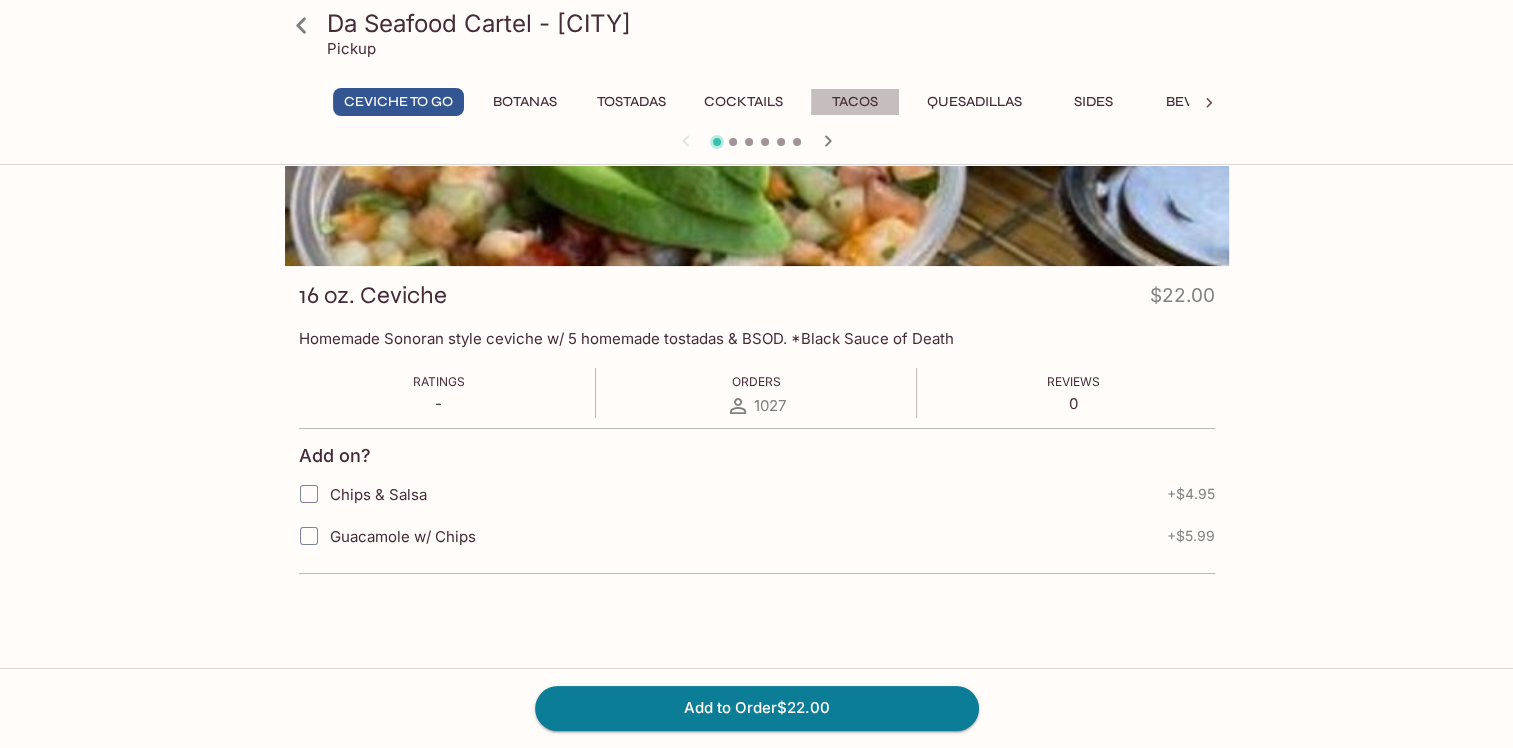 click on "Tacos" at bounding box center [855, 102] 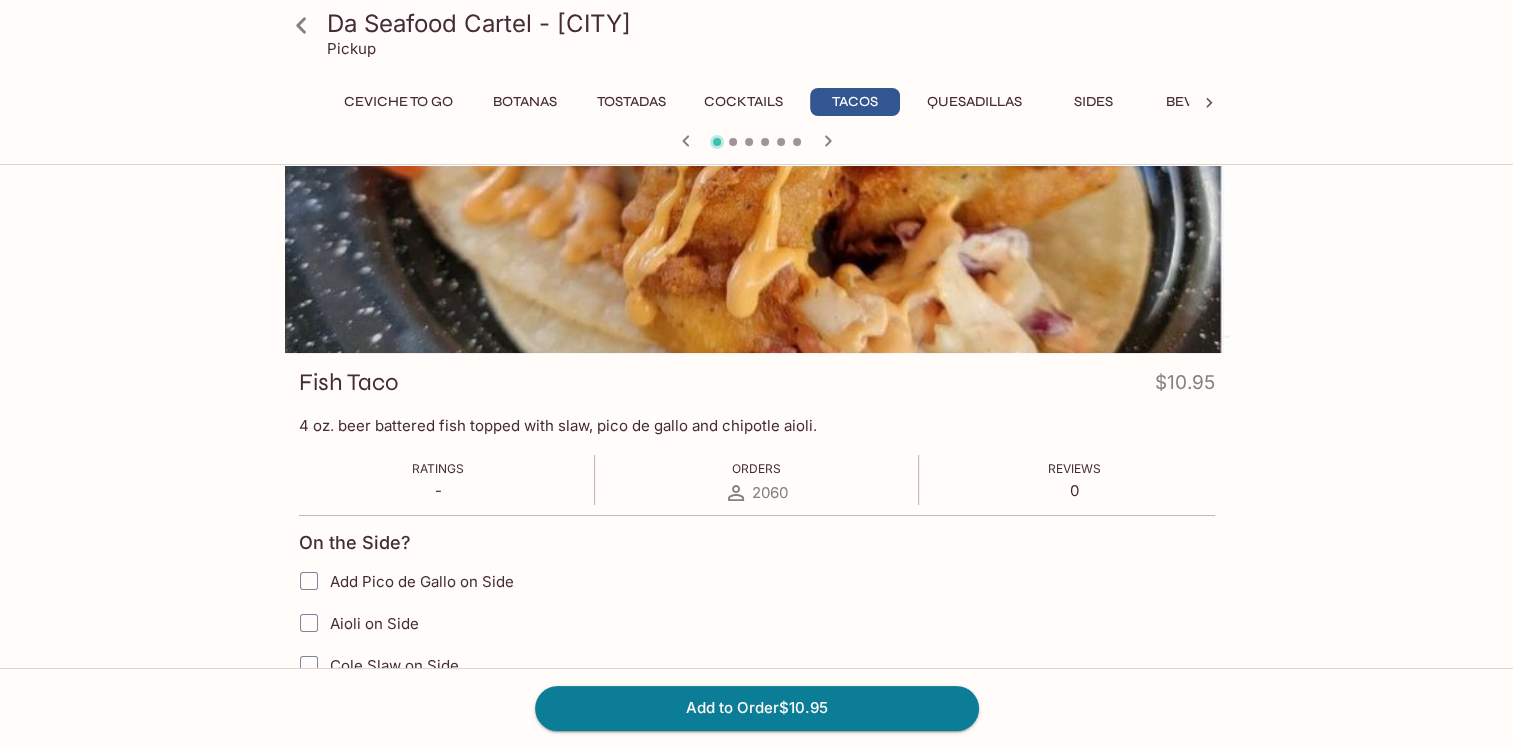 scroll, scrollTop: 0, scrollLeft: 0, axis: both 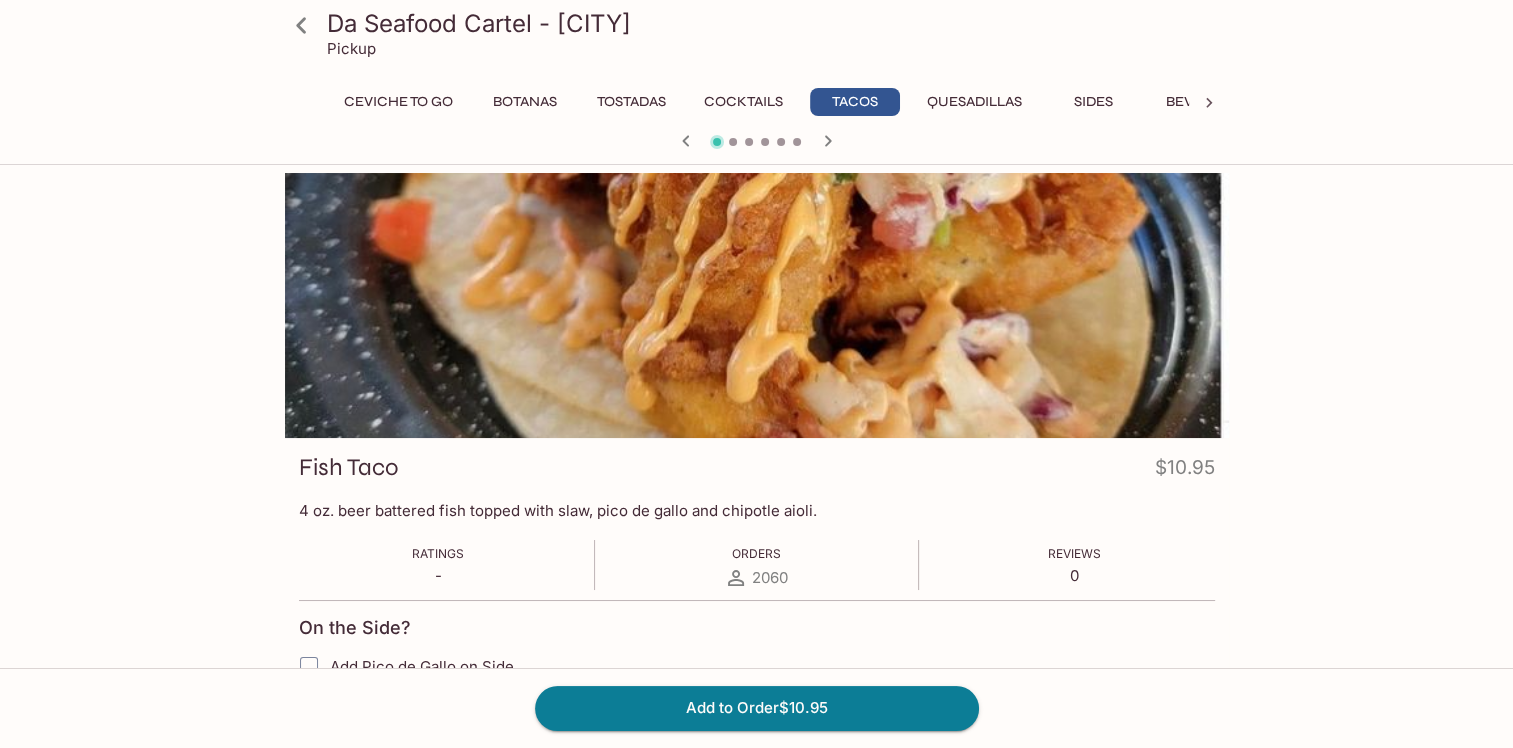 click 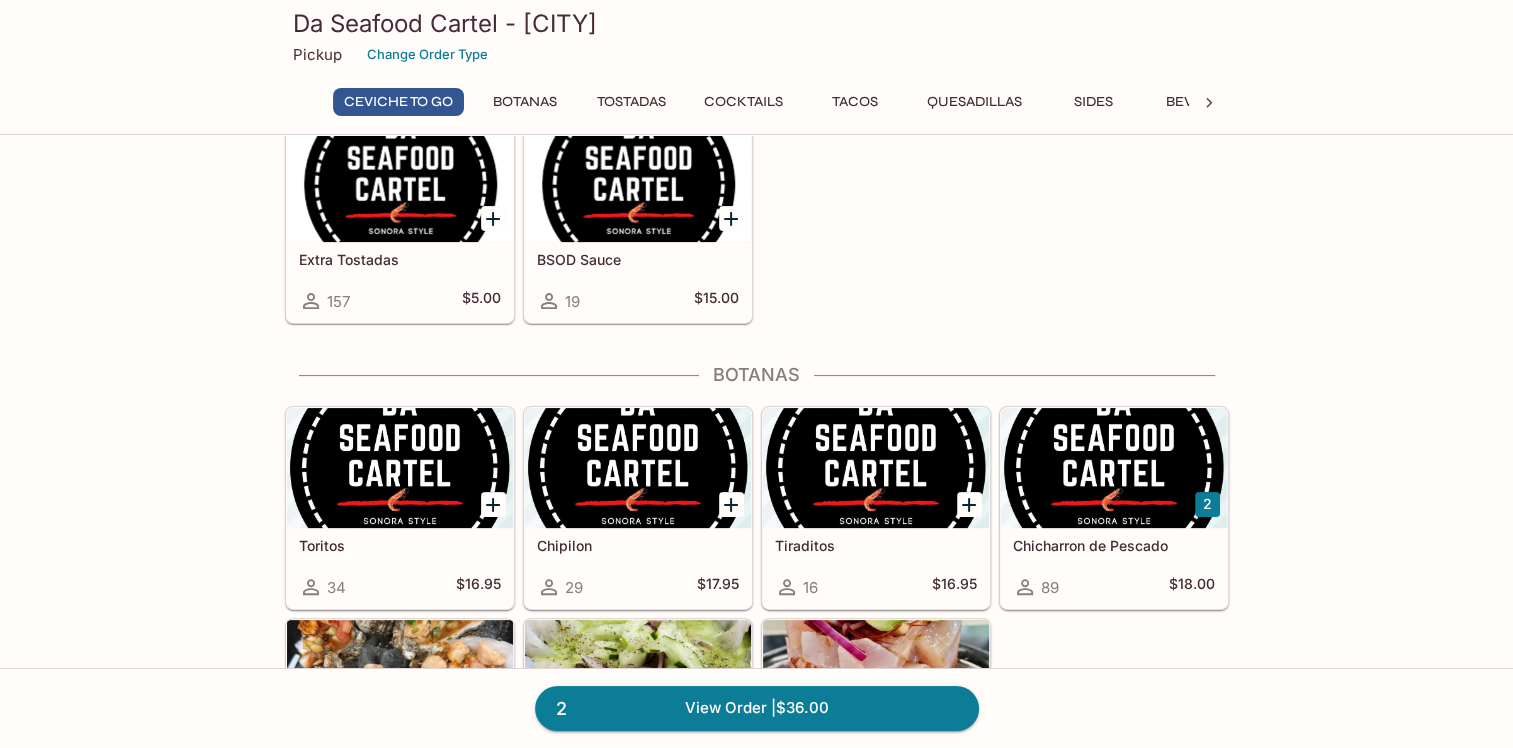 scroll, scrollTop: 0, scrollLeft: 0, axis: both 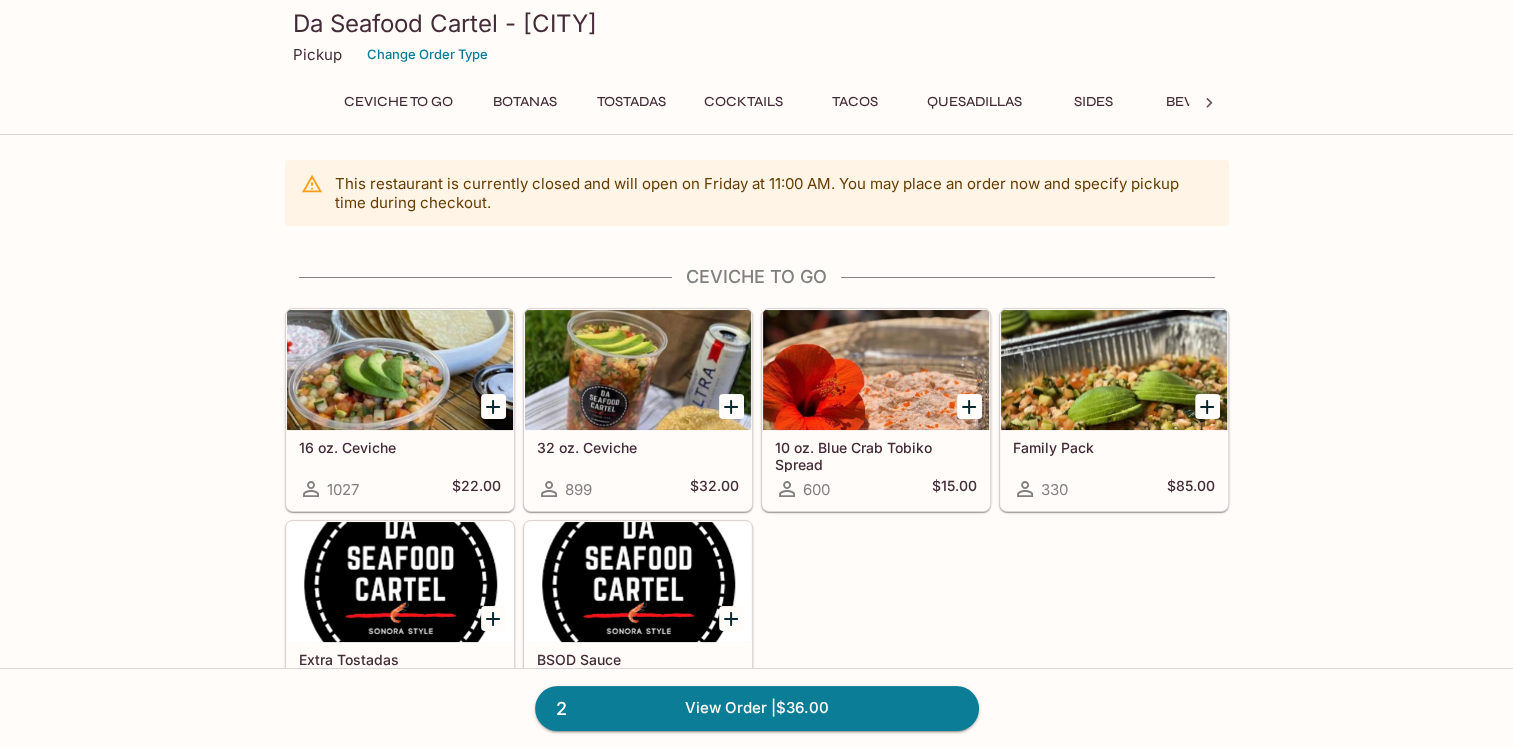 click at bounding box center [1114, 370] 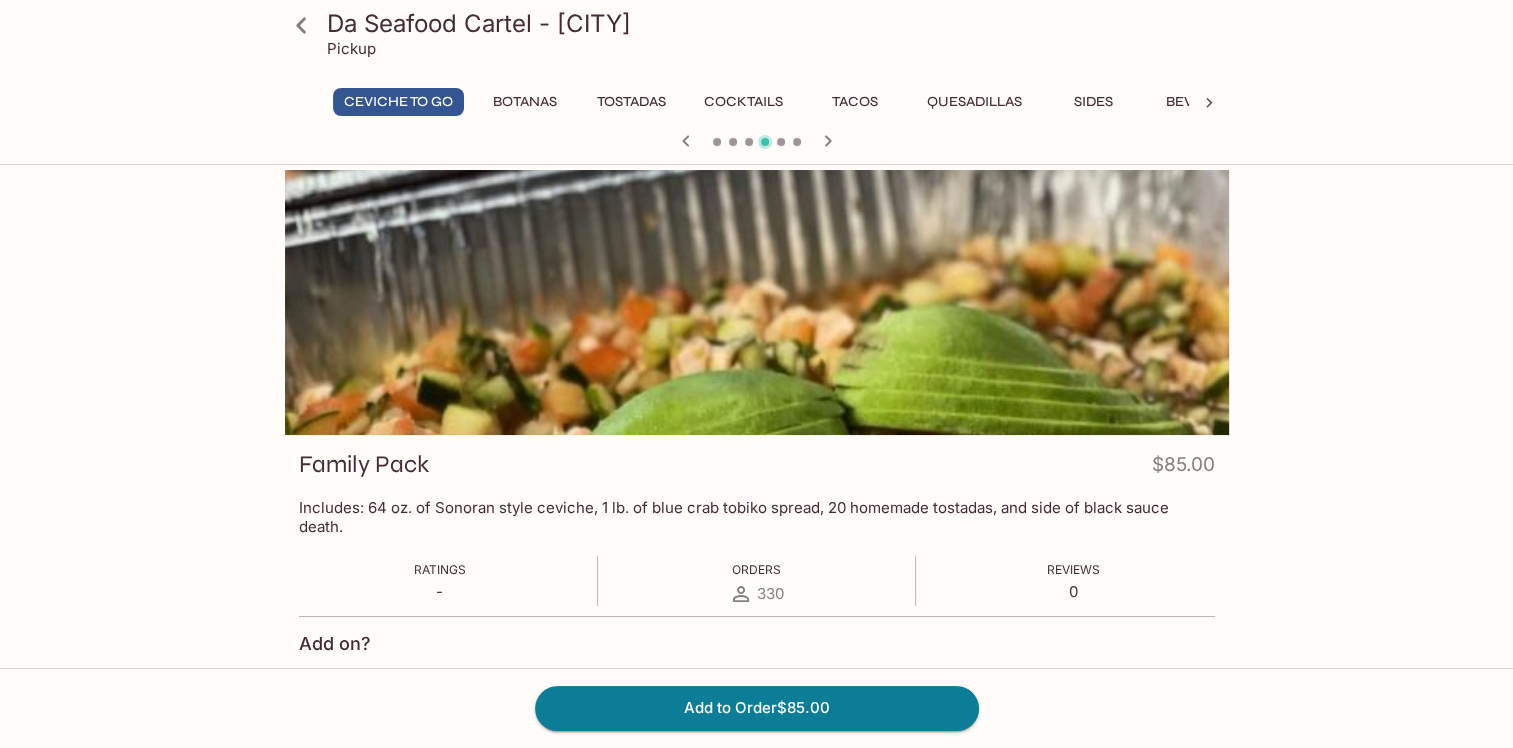 scroll, scrollTop: 0, scrollLeft: 0, axis: both 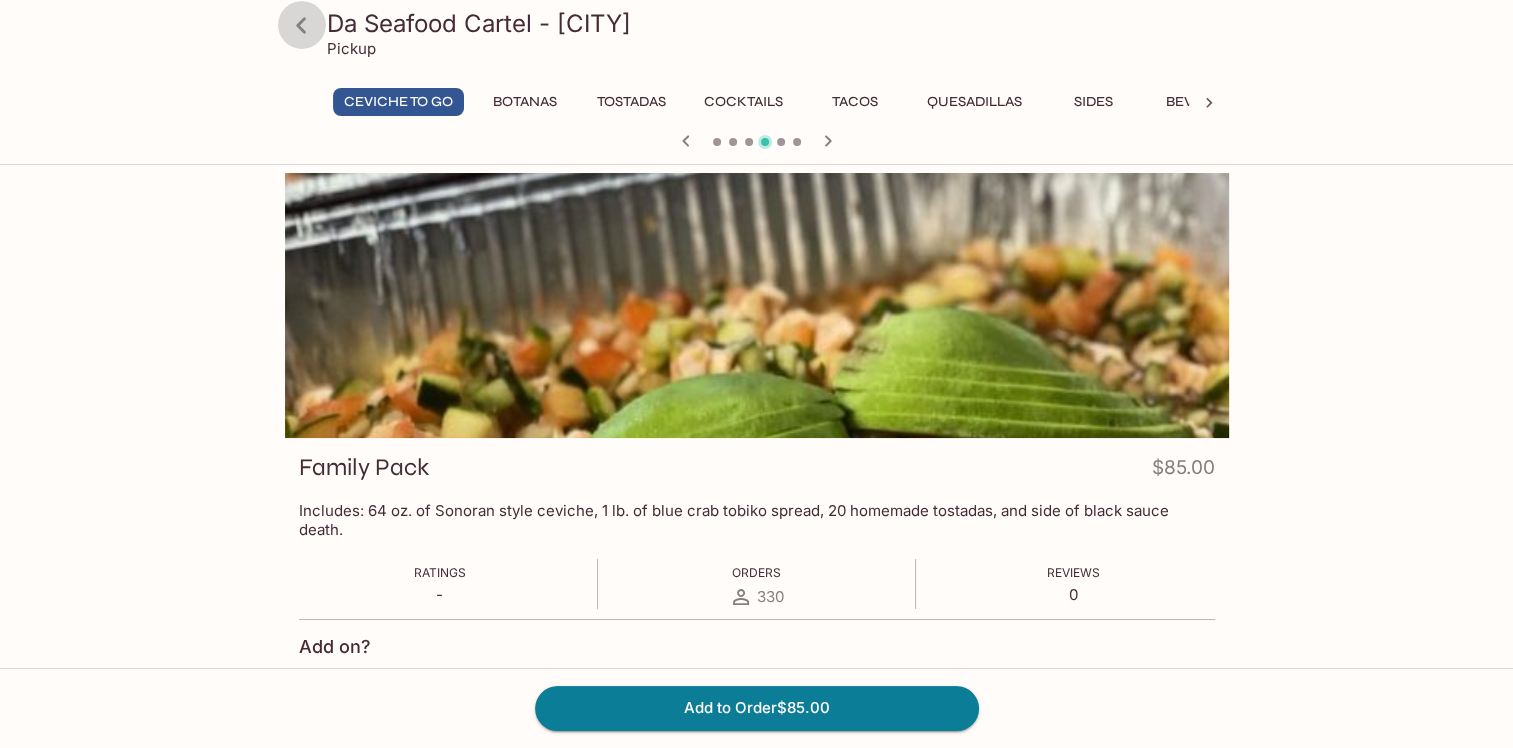 click 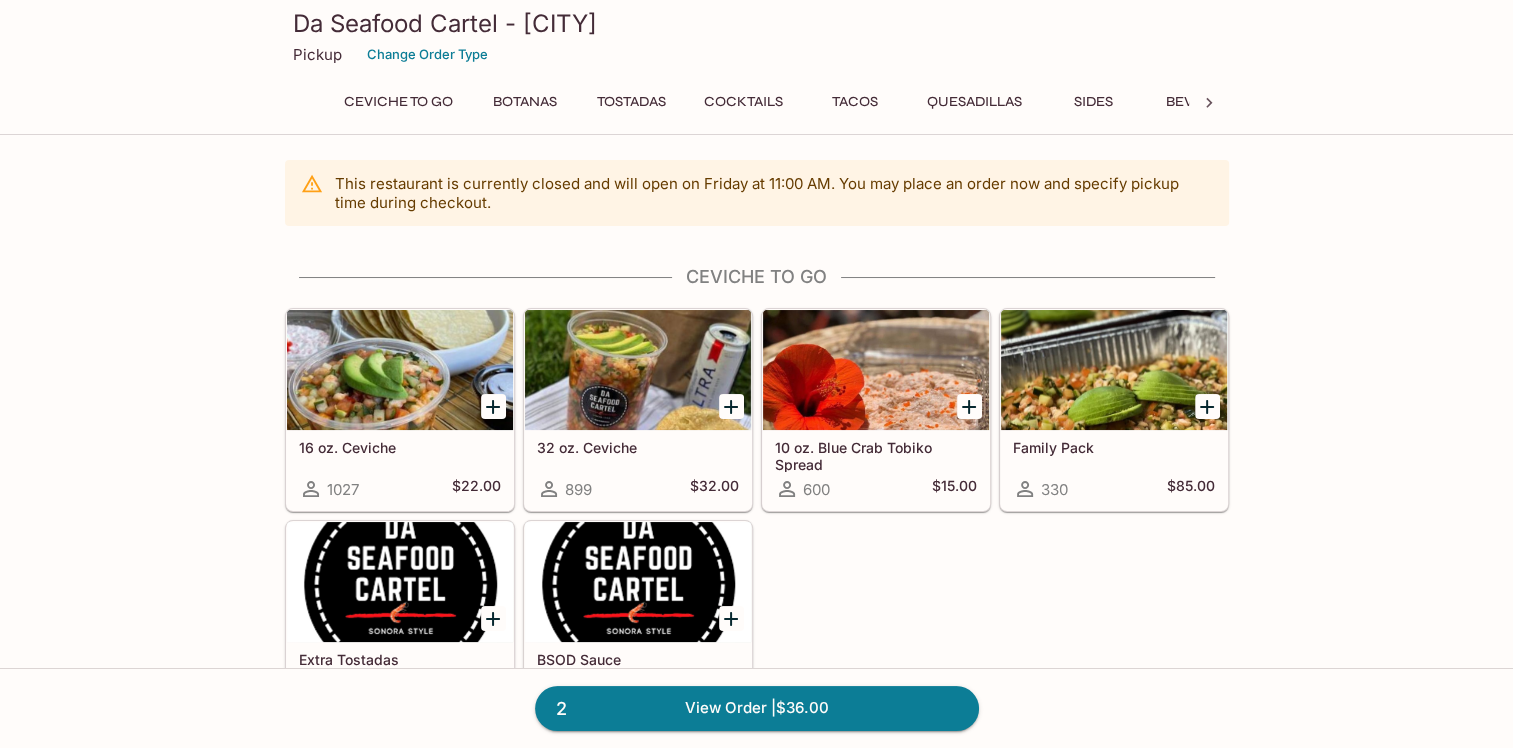 click at bounding box center [638, 370] 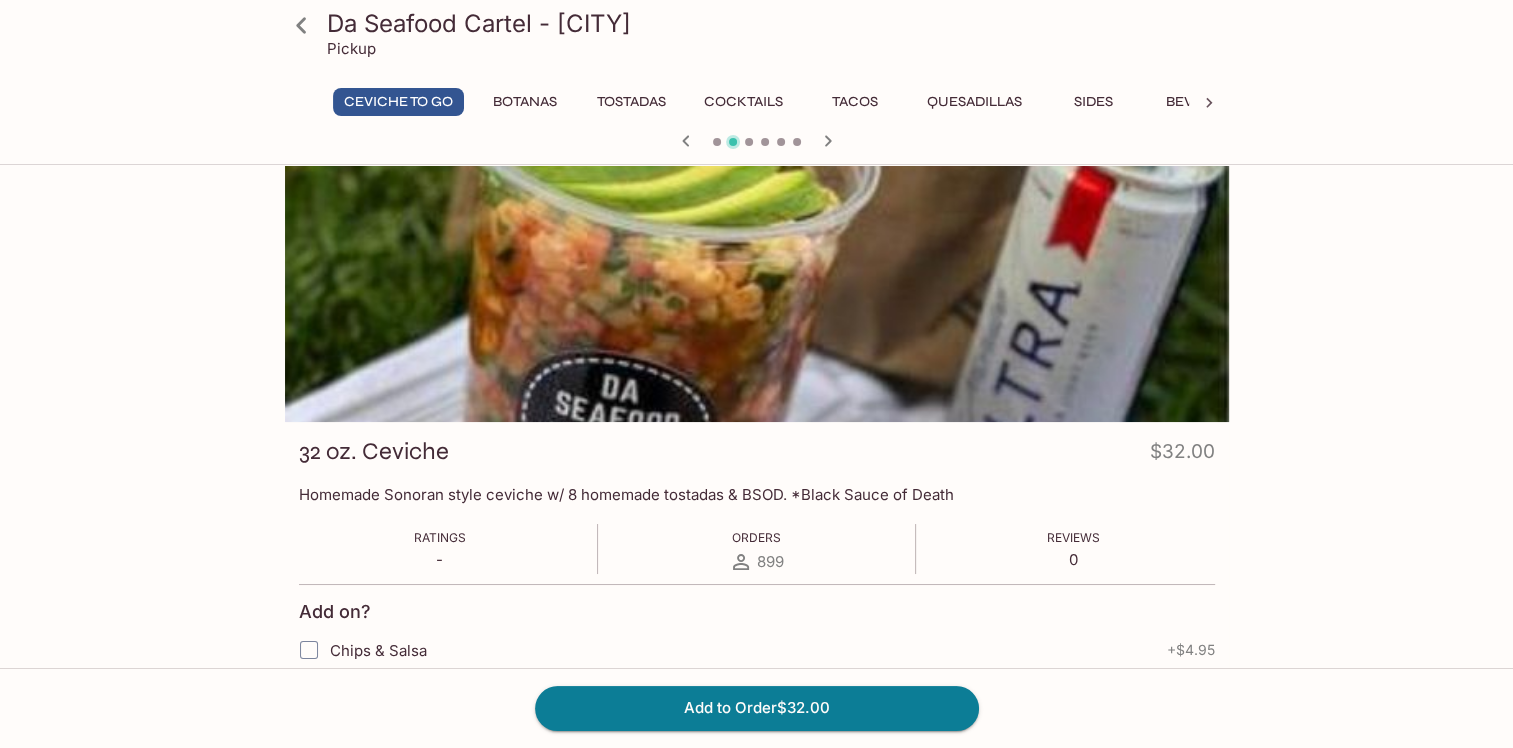 scroll, scrollTop: 0, scrollLeft: 0, axis: both 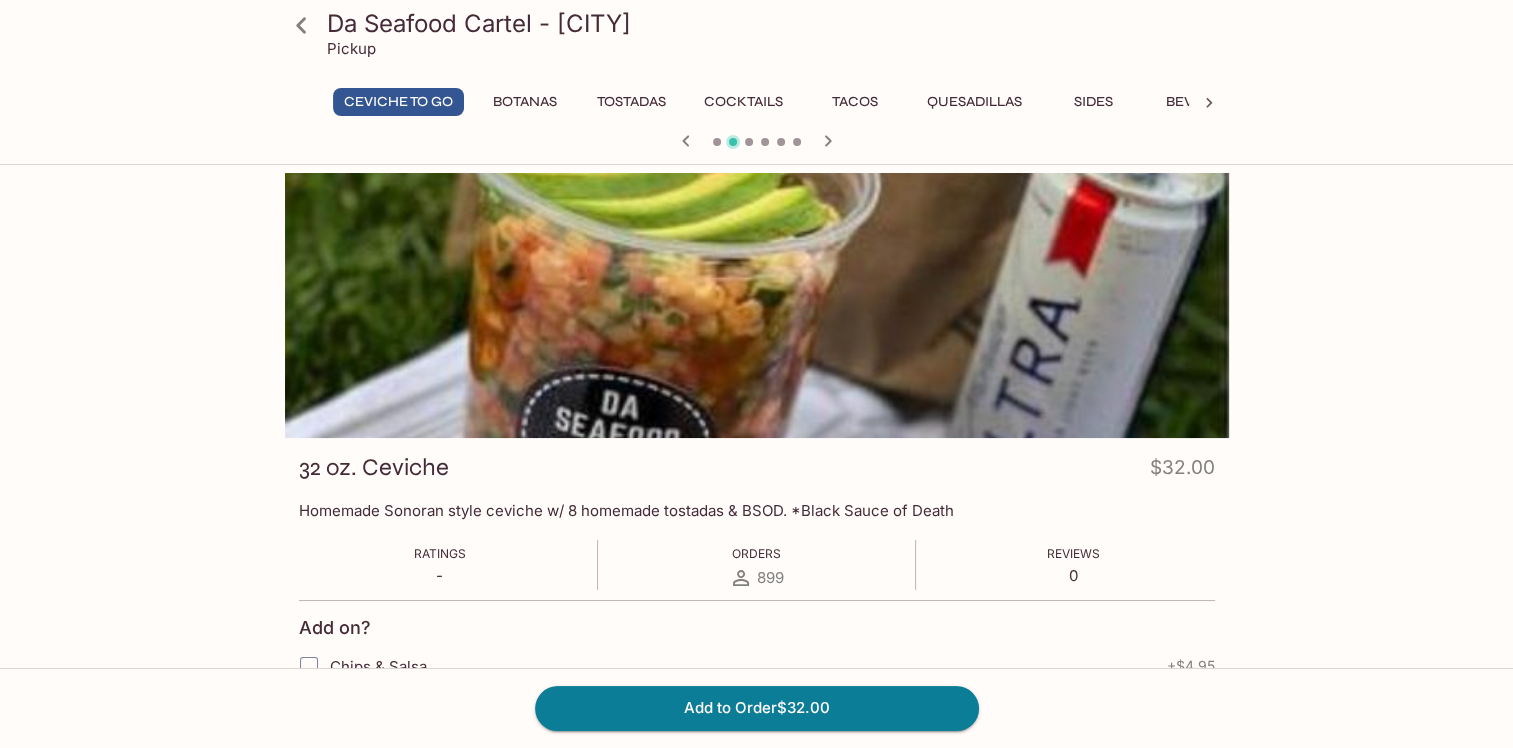 click 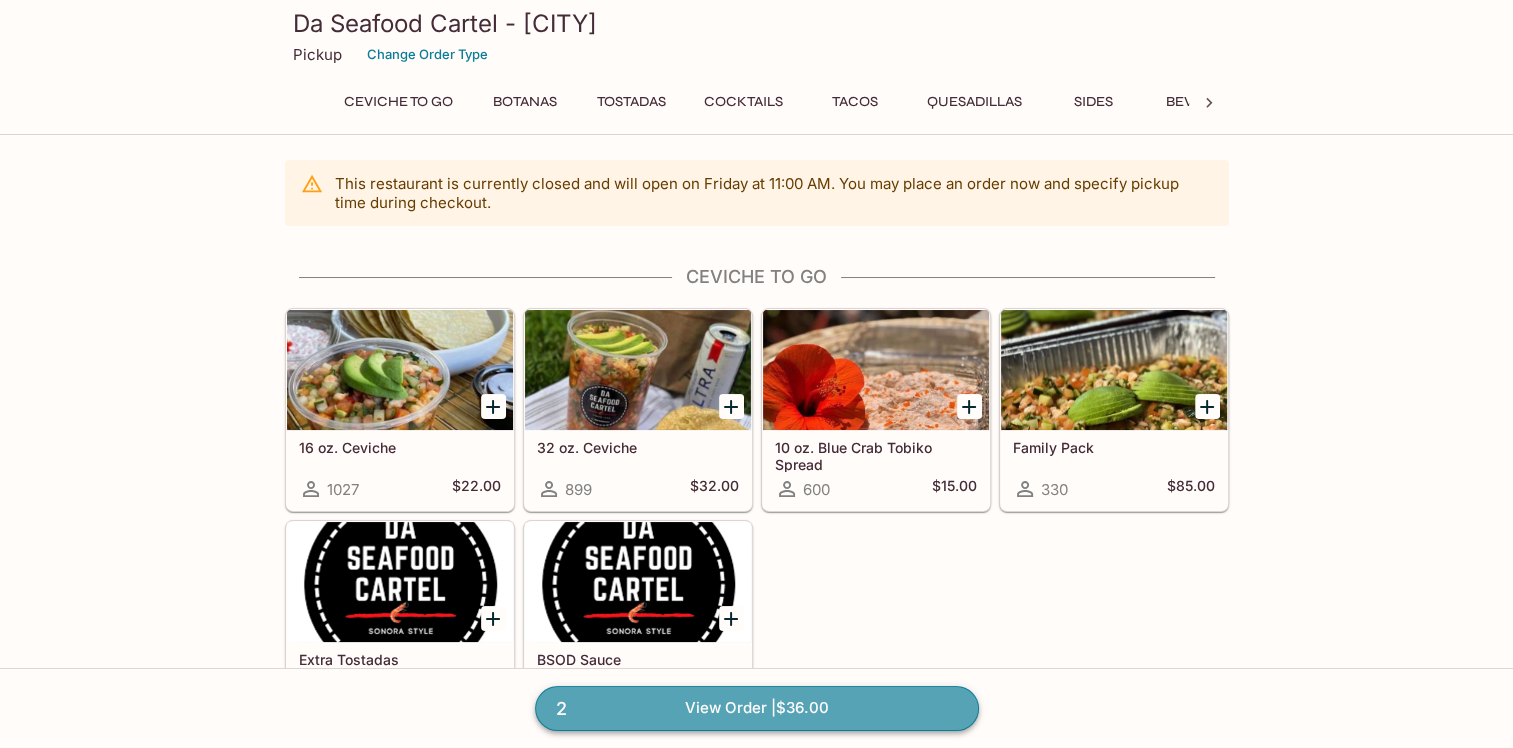click on "2 View Order |  $36.00" at bounding box center (757, 708) 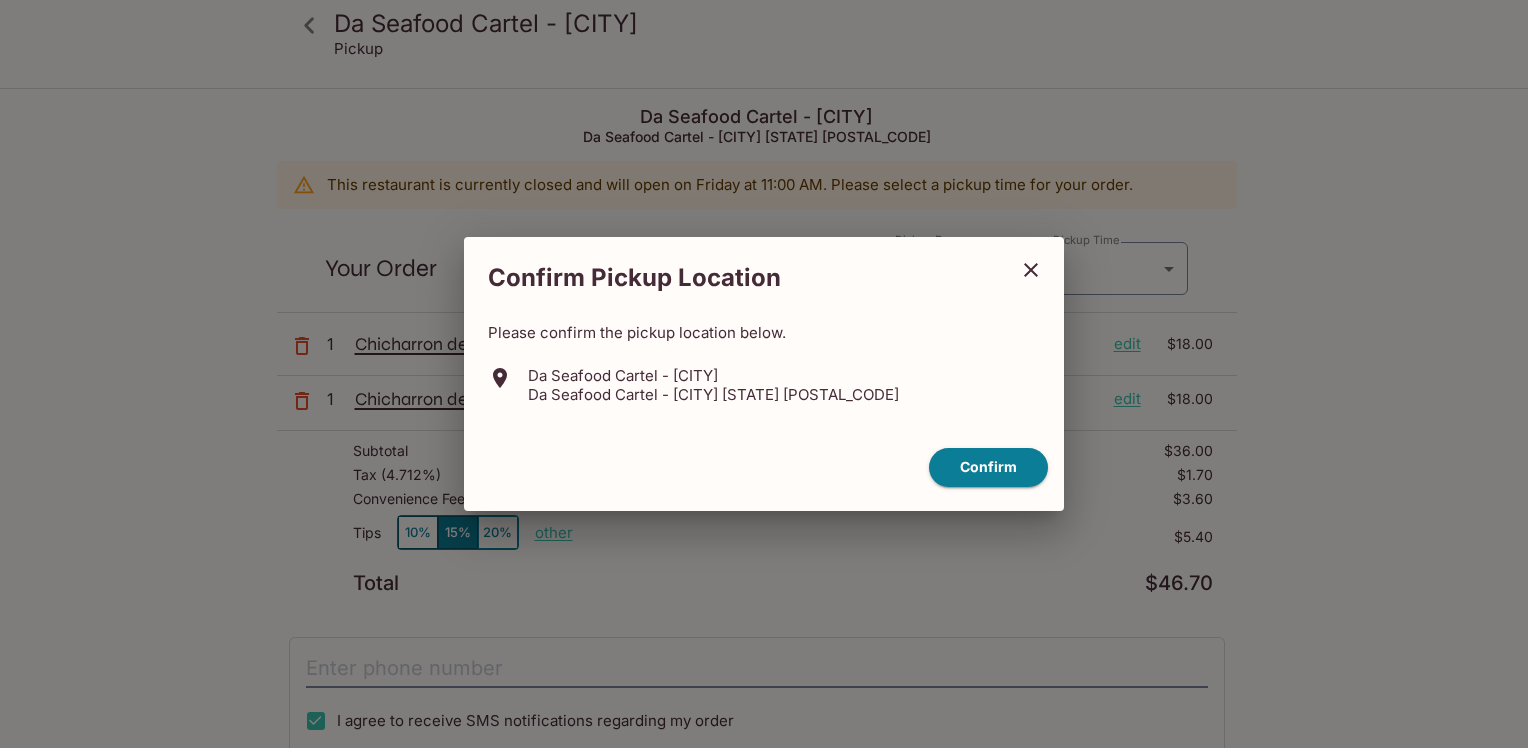 type on "Tomorrow" 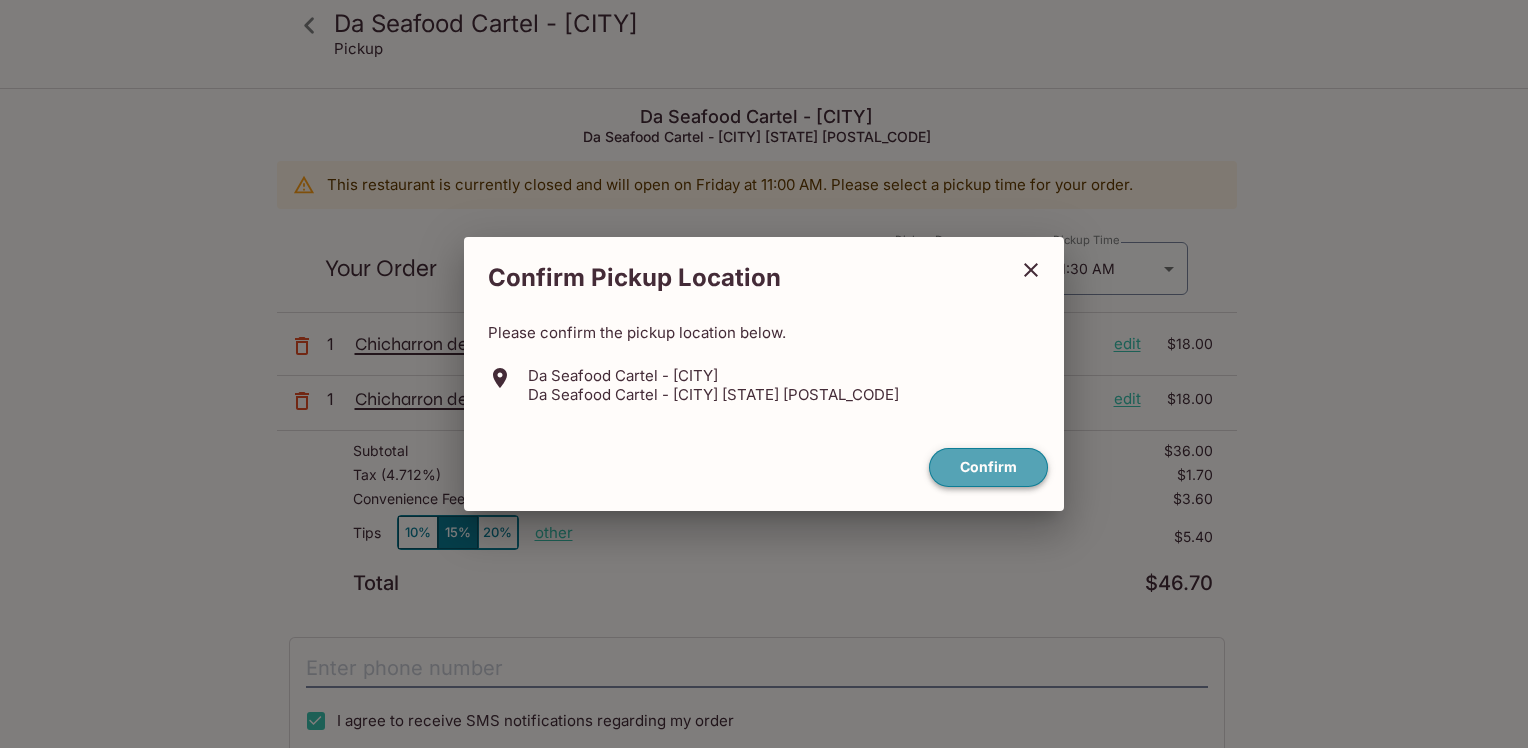 click on "Confirm" at bounding box center (988, 467) 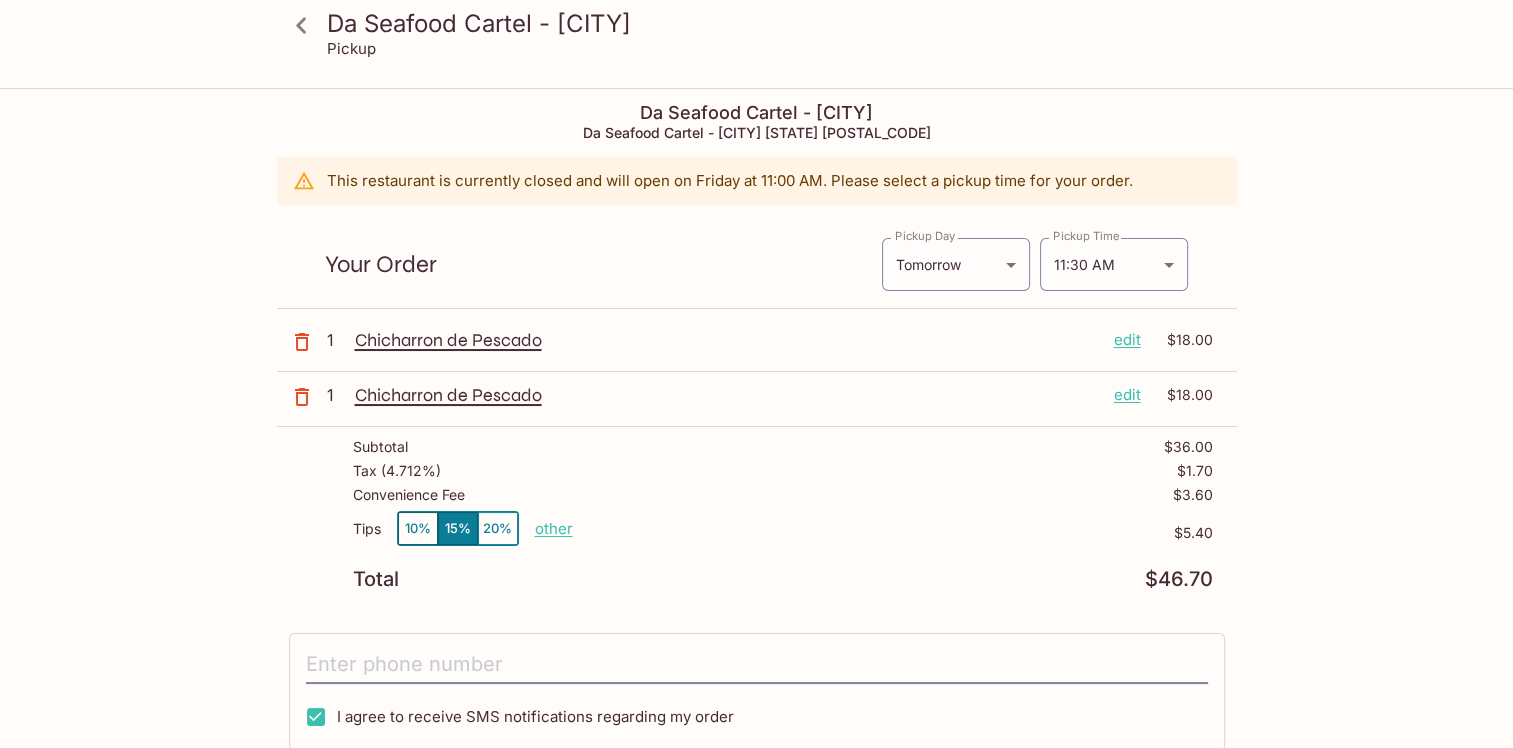 scroll, scrollTop: 0, scrollLeft: 0, axis: both 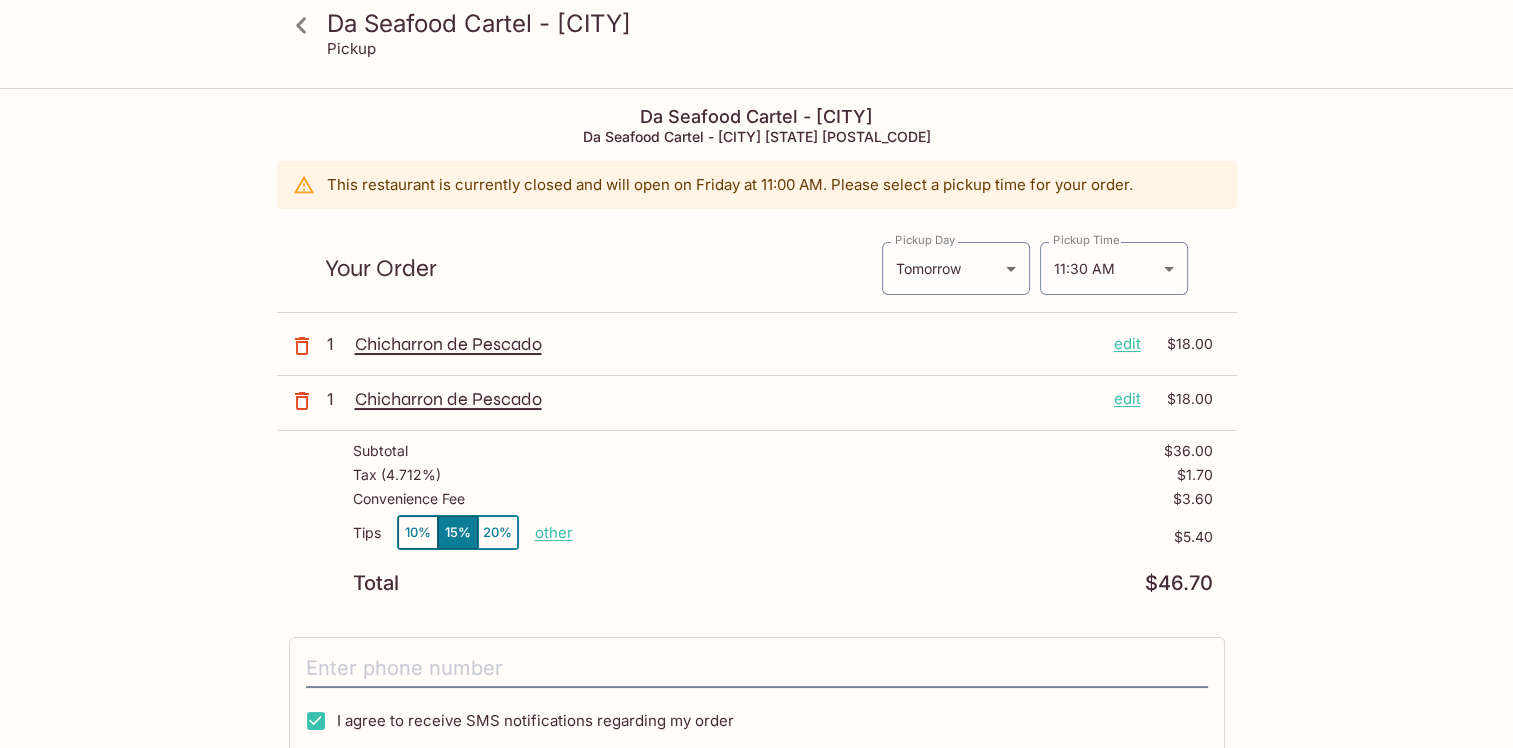click on "edit" at bounding box center [1127, 344] 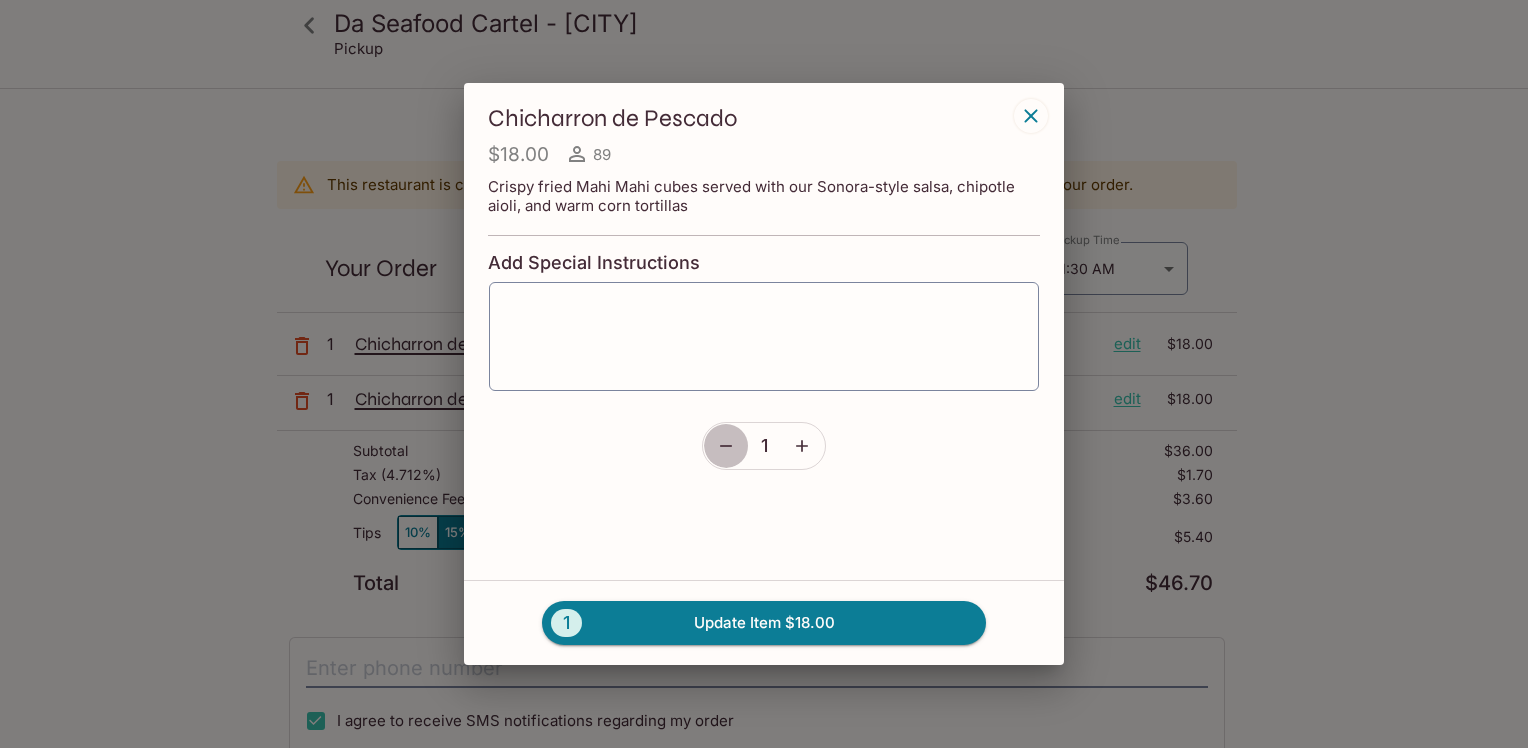 click 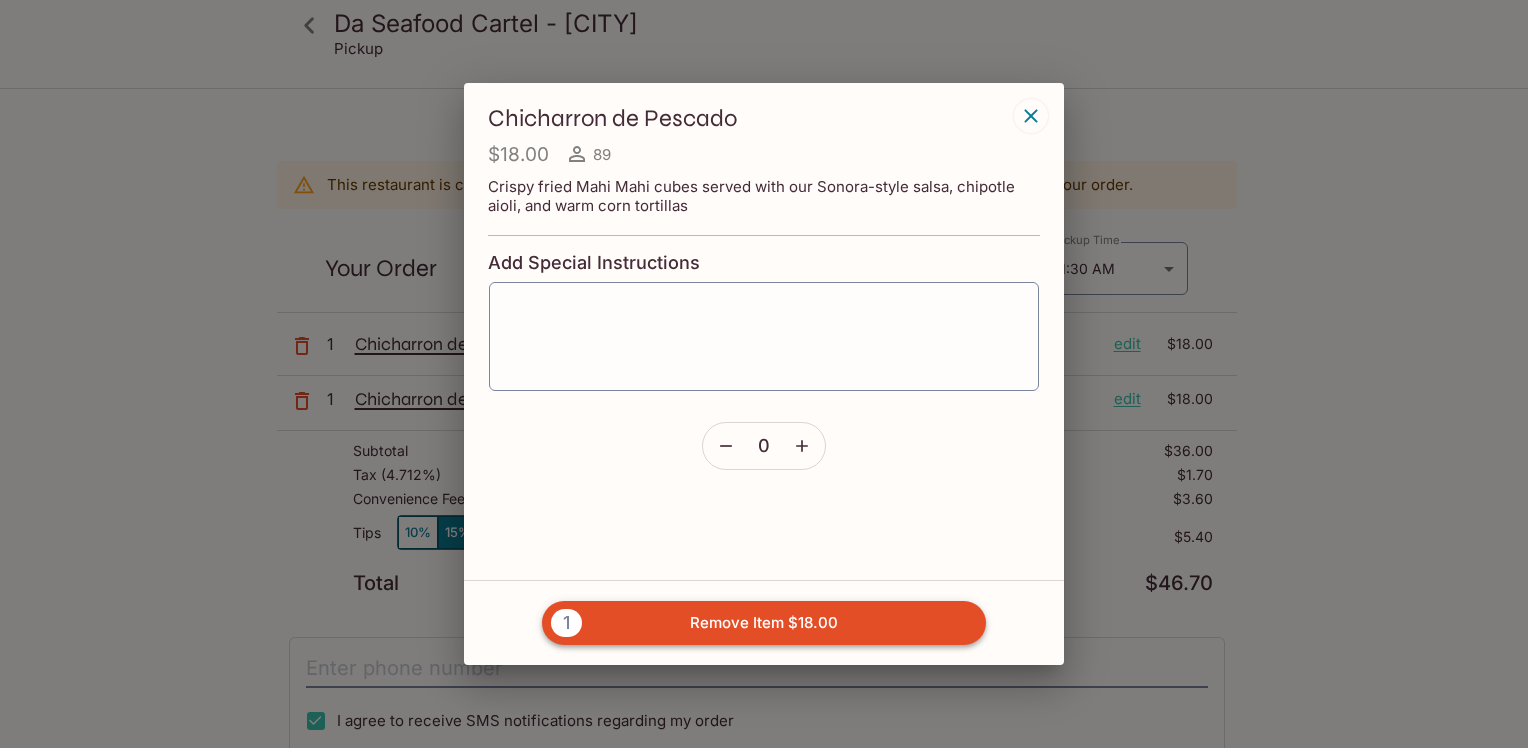 click on "1 Remove Item $18.00" at bounding box center (764, 623) 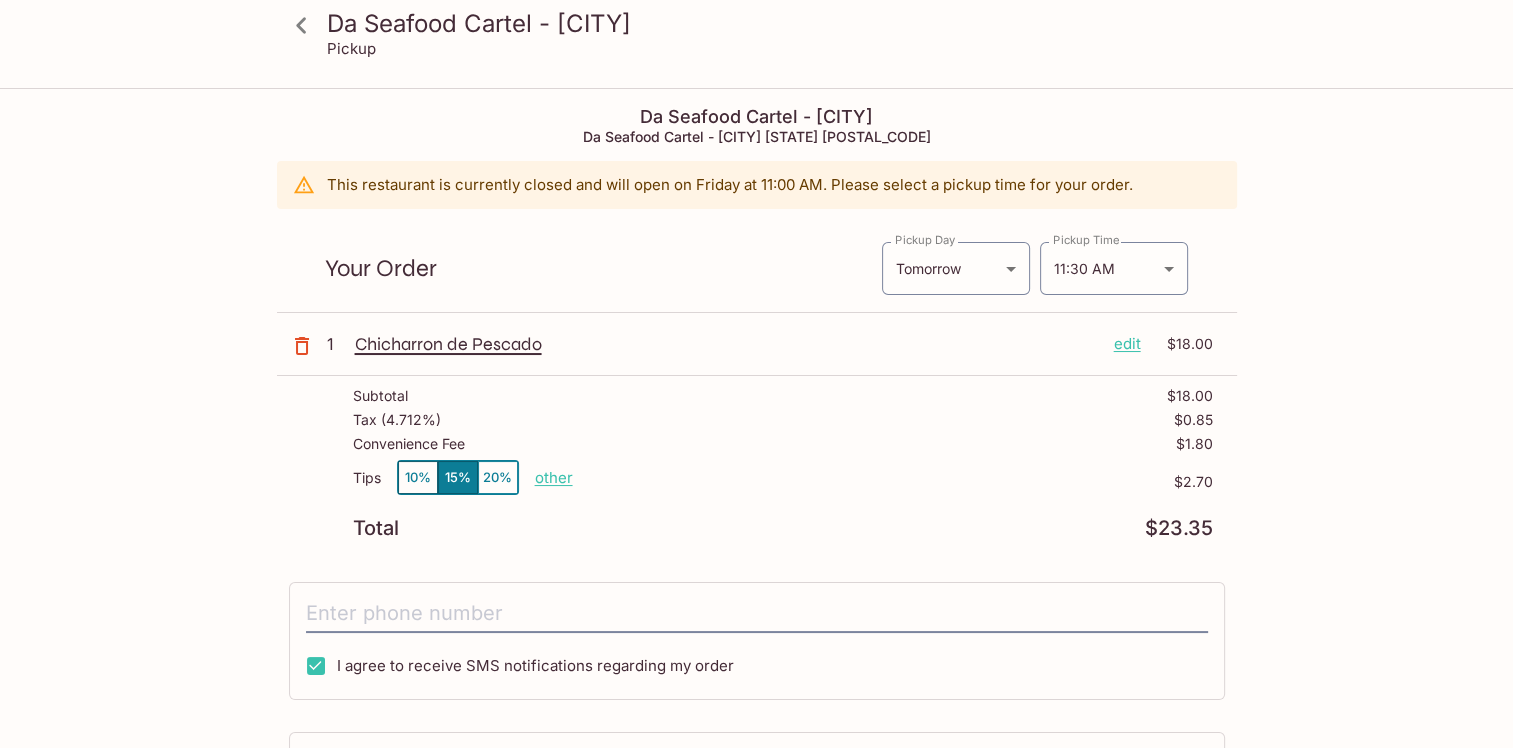 click on "edit" at bounding box center (1127, 344) 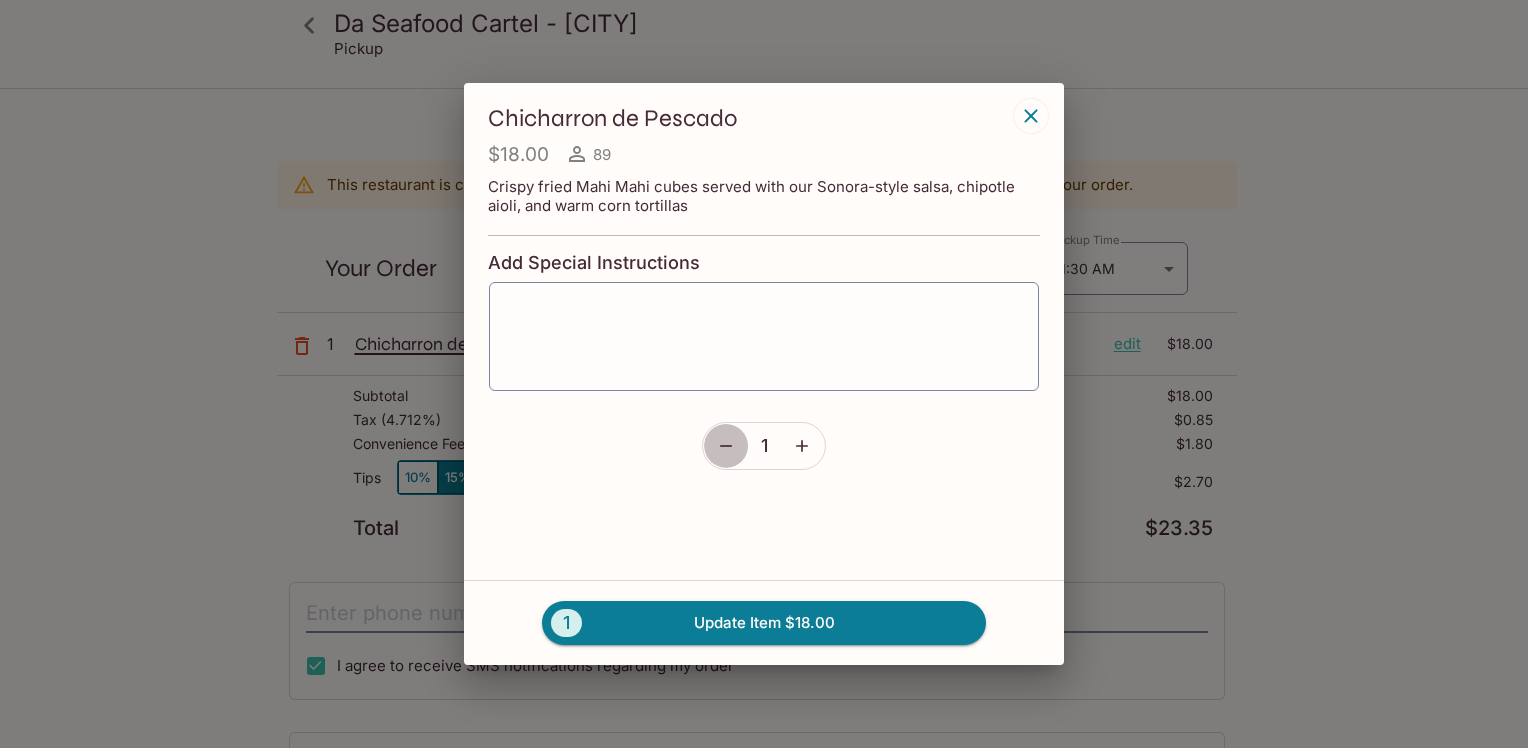 drag, startPoint x: 732, startPoint y: 446, endPoint x: 730, endPoint y: 466, distance: 20.09975 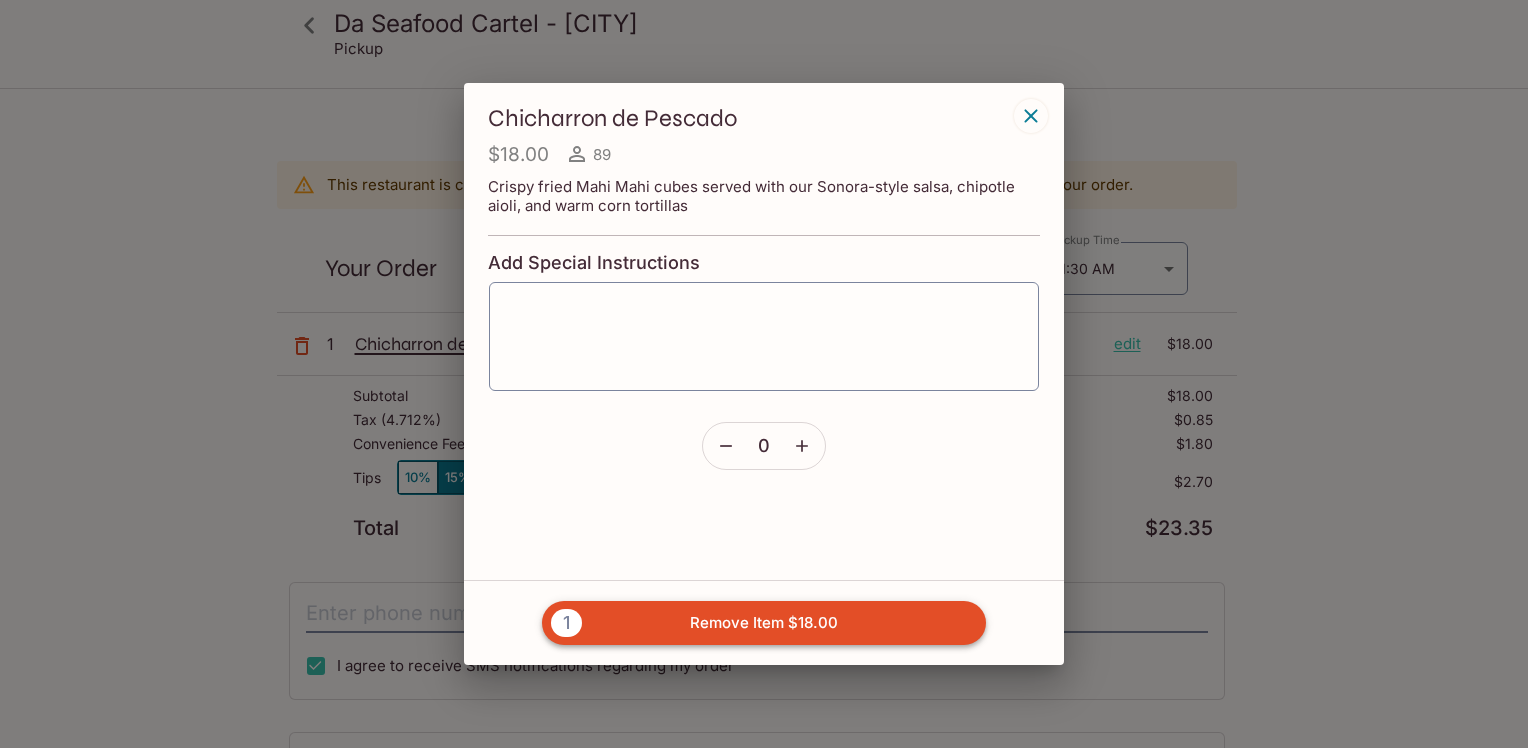 click on "1 Remove Item $18.00" at bounding box center [764, 623] 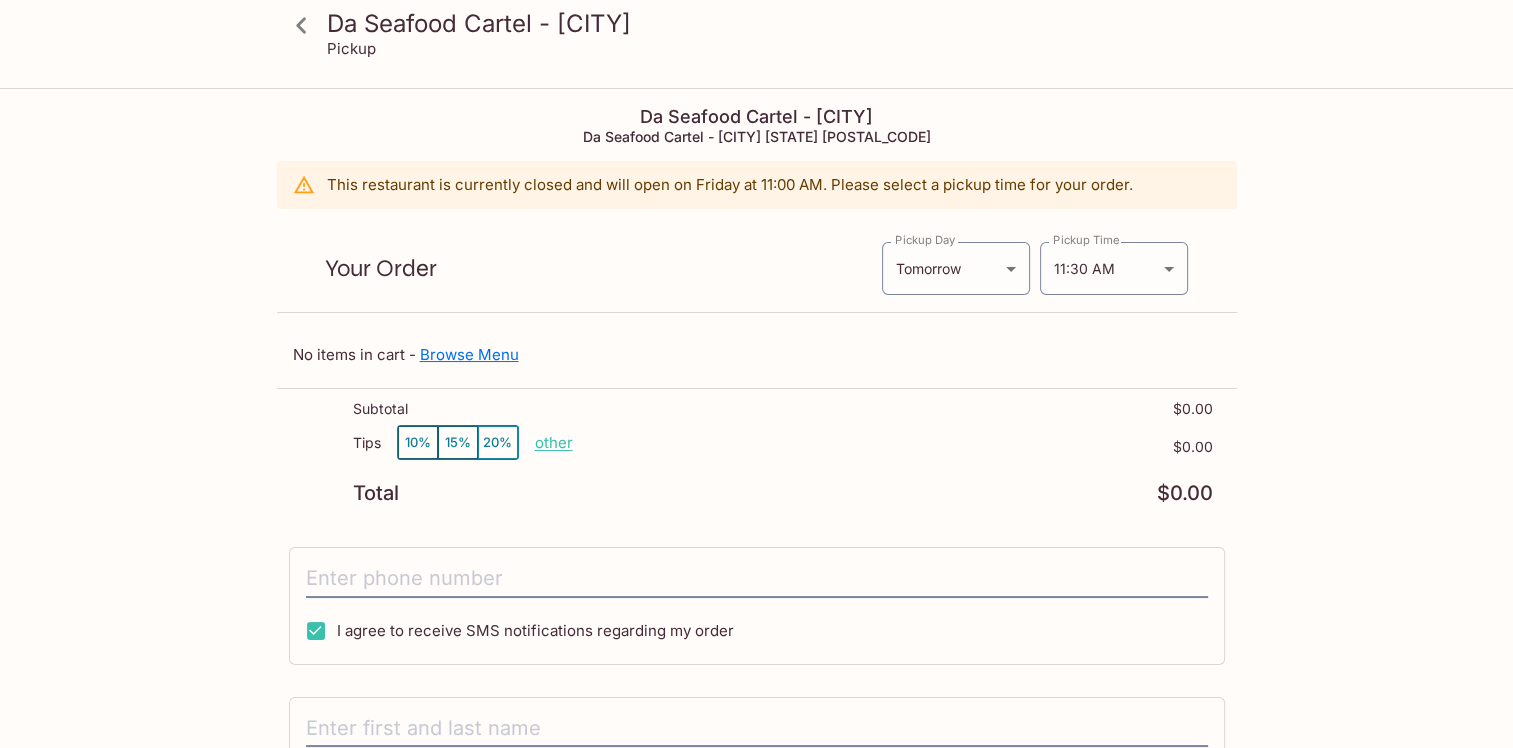 click on "Browse Menu" at bounding box center (469, 354) 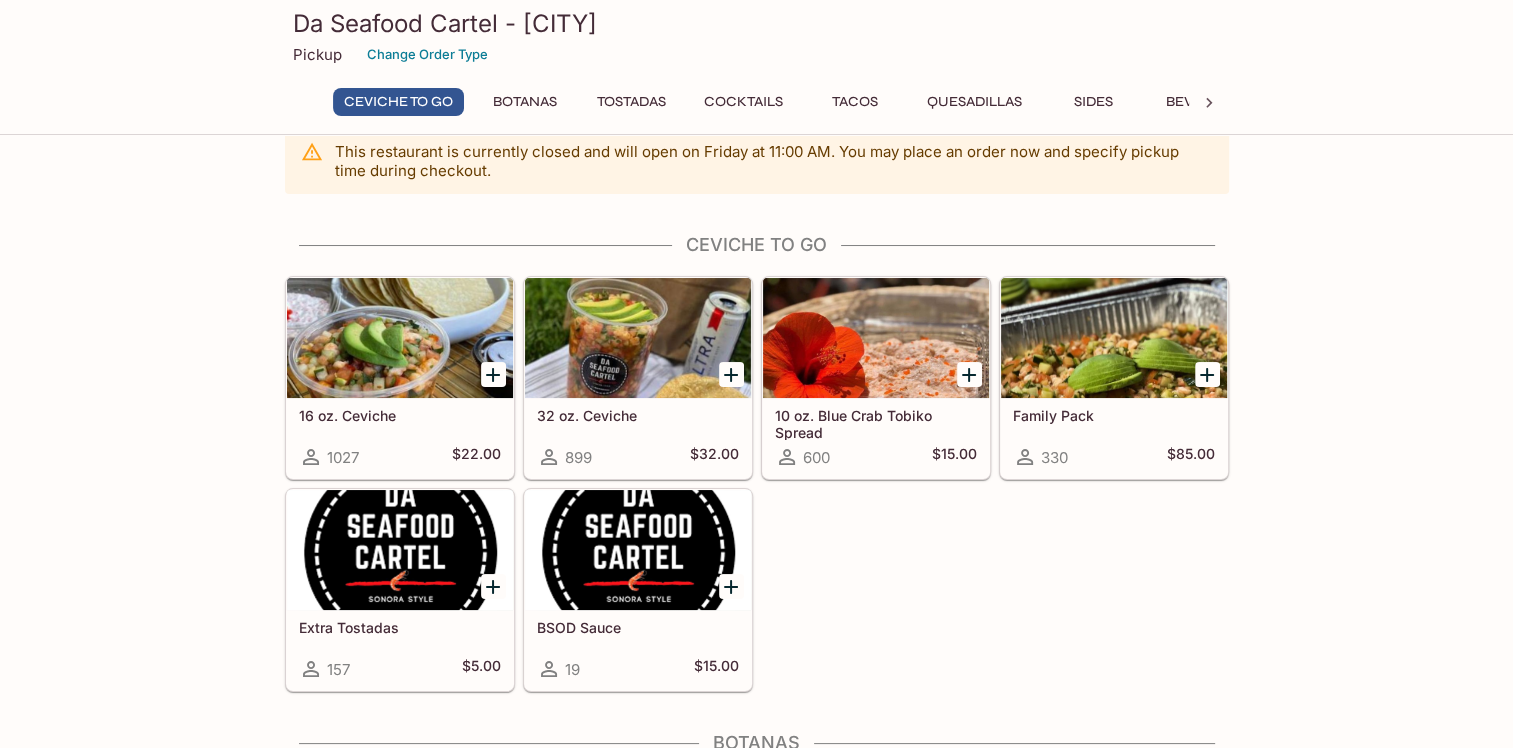 scroll, scrollTop: 0, scrollLeft: 0, axis: both 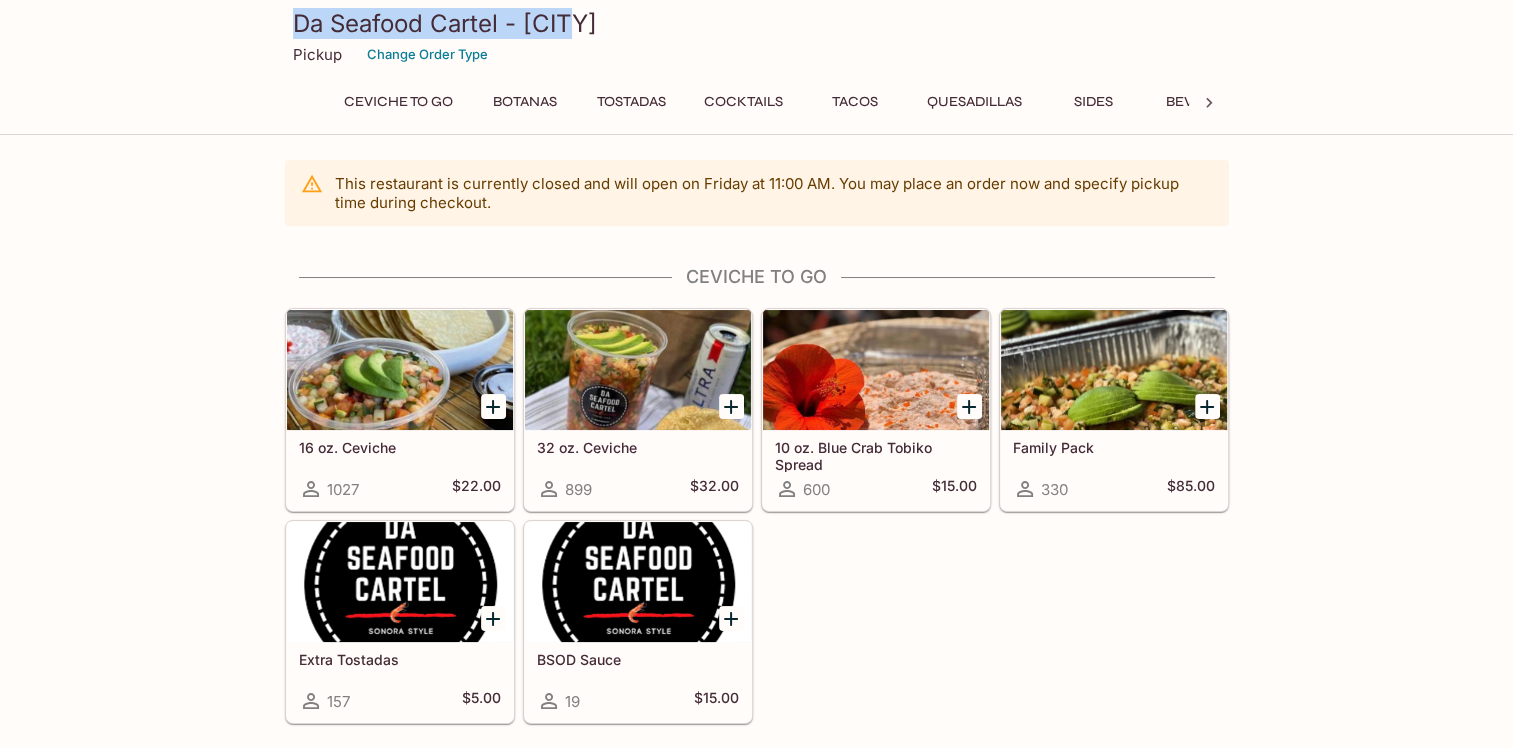 drag, startPoint x: 300, startPoint y: 18, endPoint x: 575, endPoint y: 22, distance: 275.02908 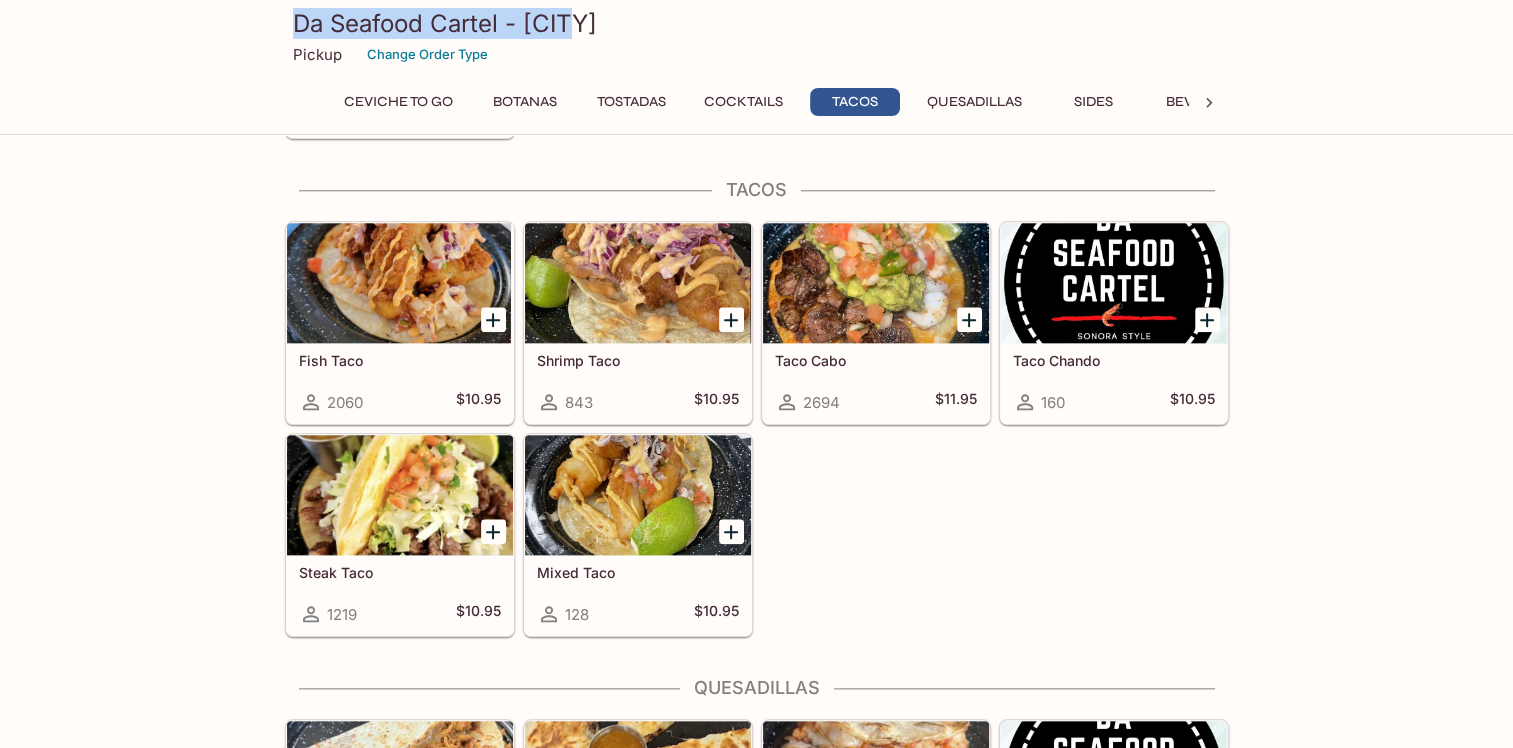 scroll, scrollTop: 2081, scrollLeft: 0, axis: vertical 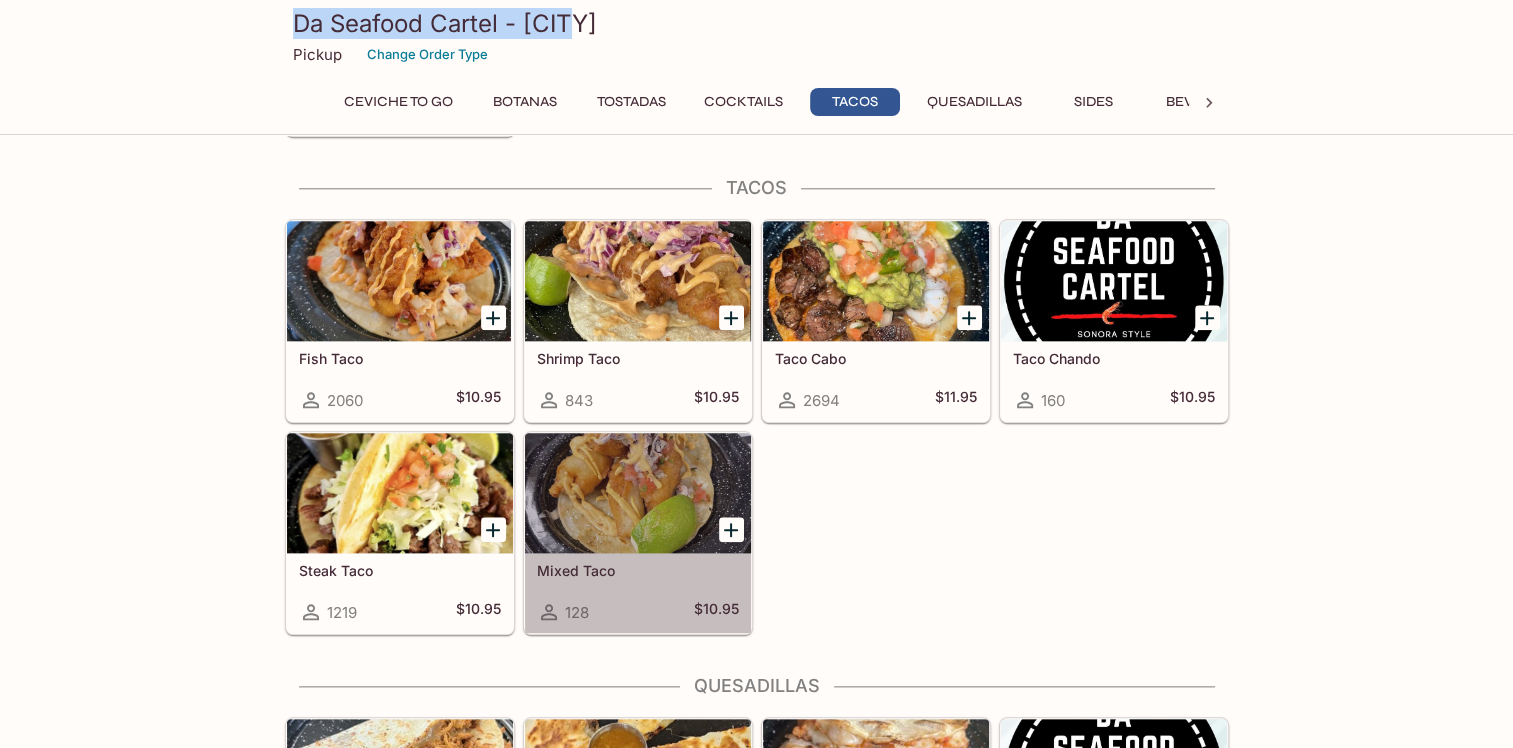 click at bounding box center [638, 493] 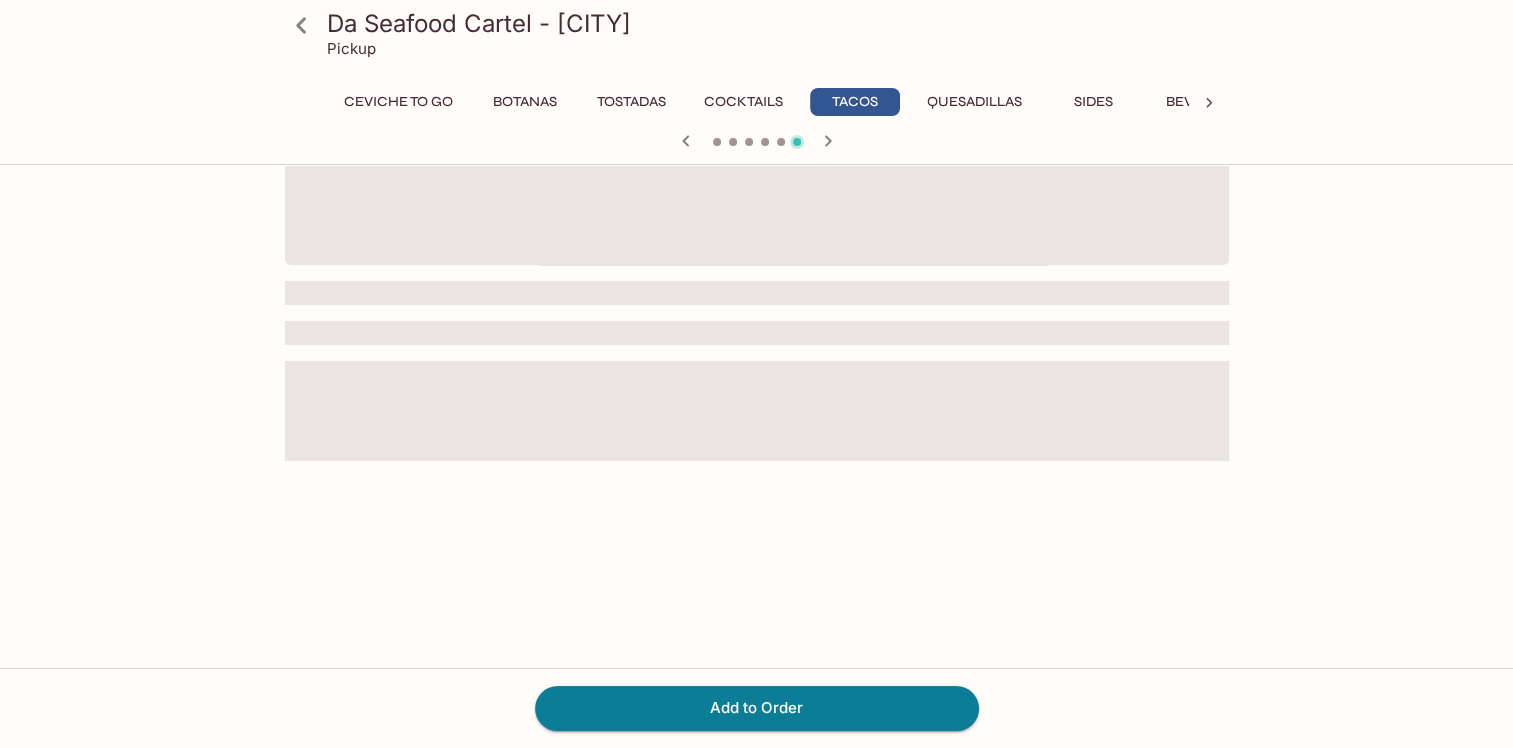 scroll, scrollTop: 0, scrollLeft: 0, axis: both 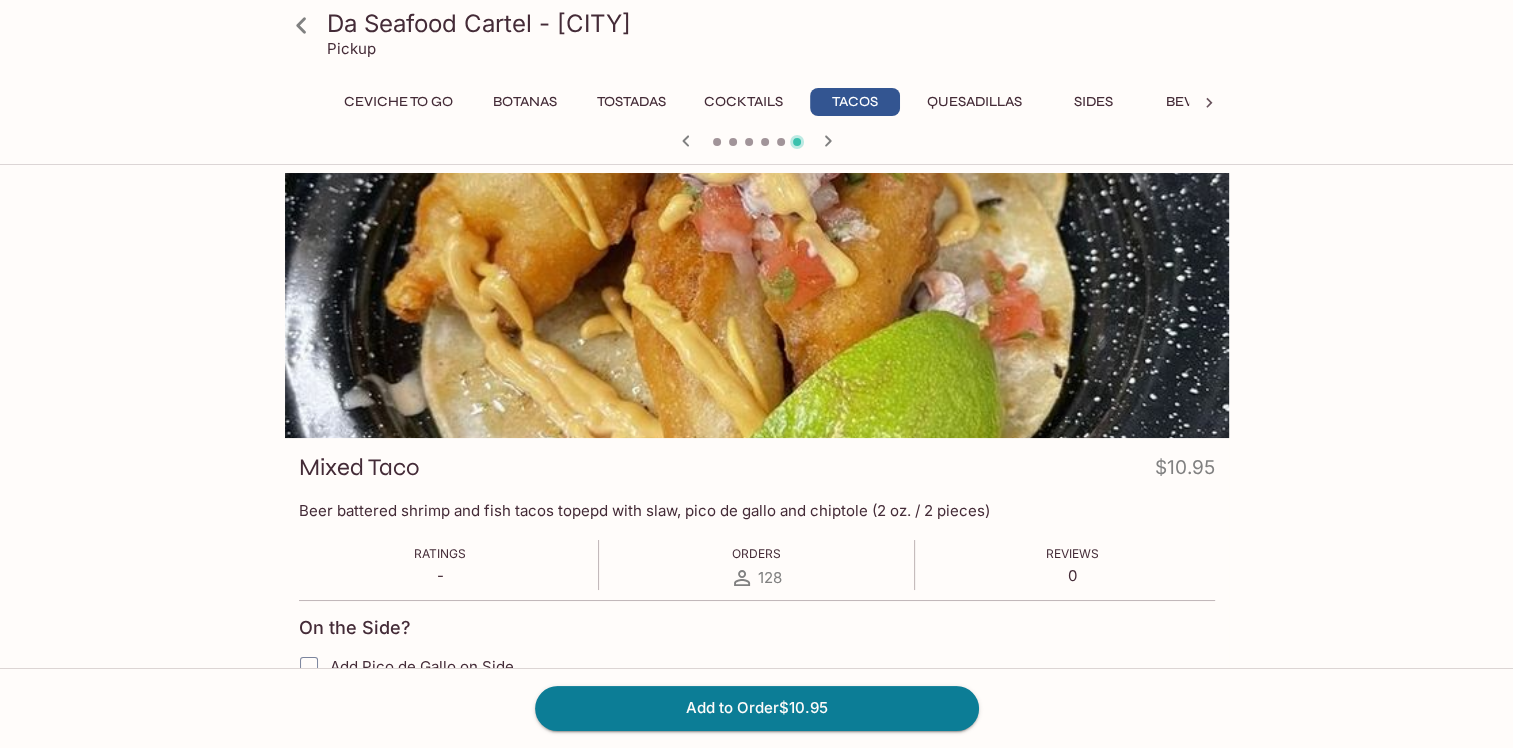 click 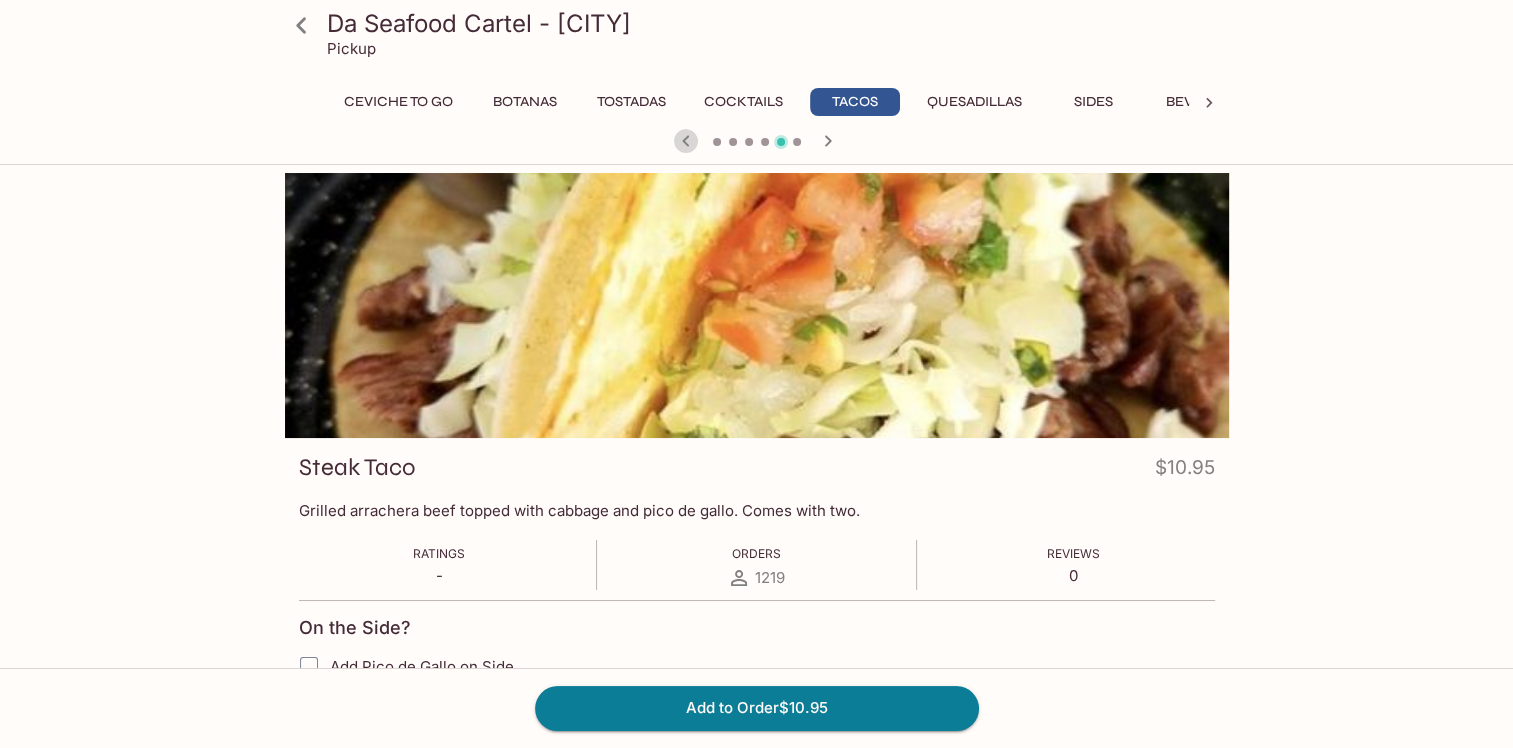 click 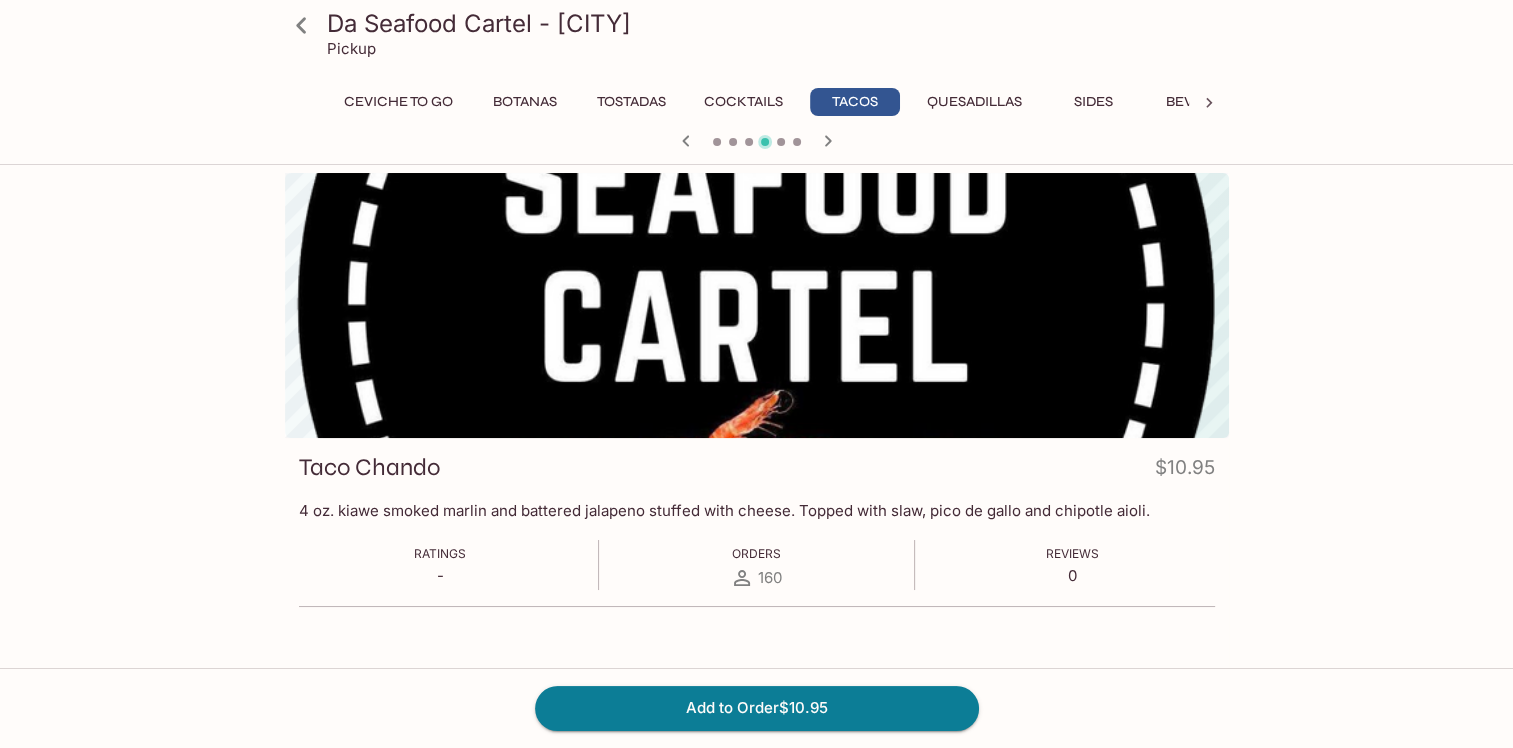 click 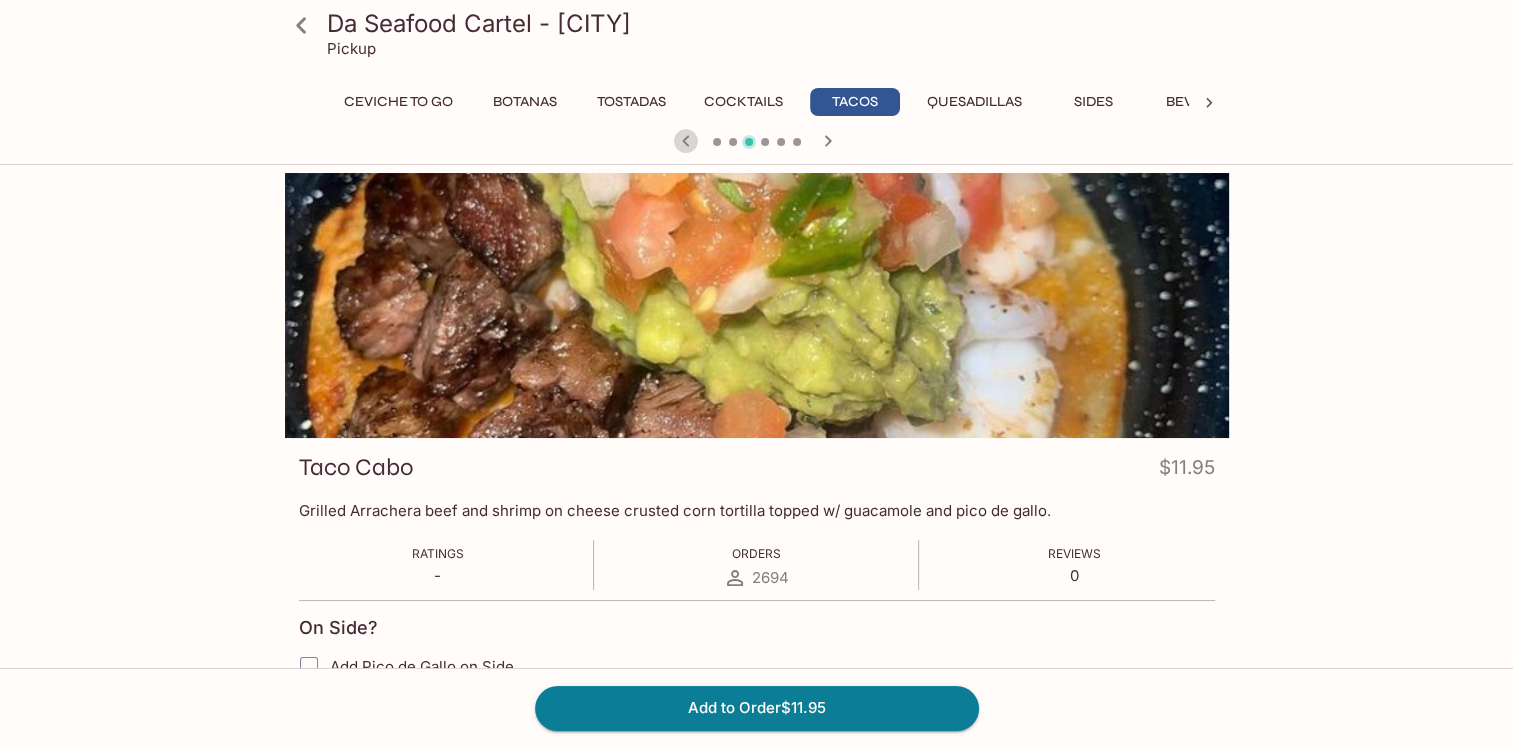 click 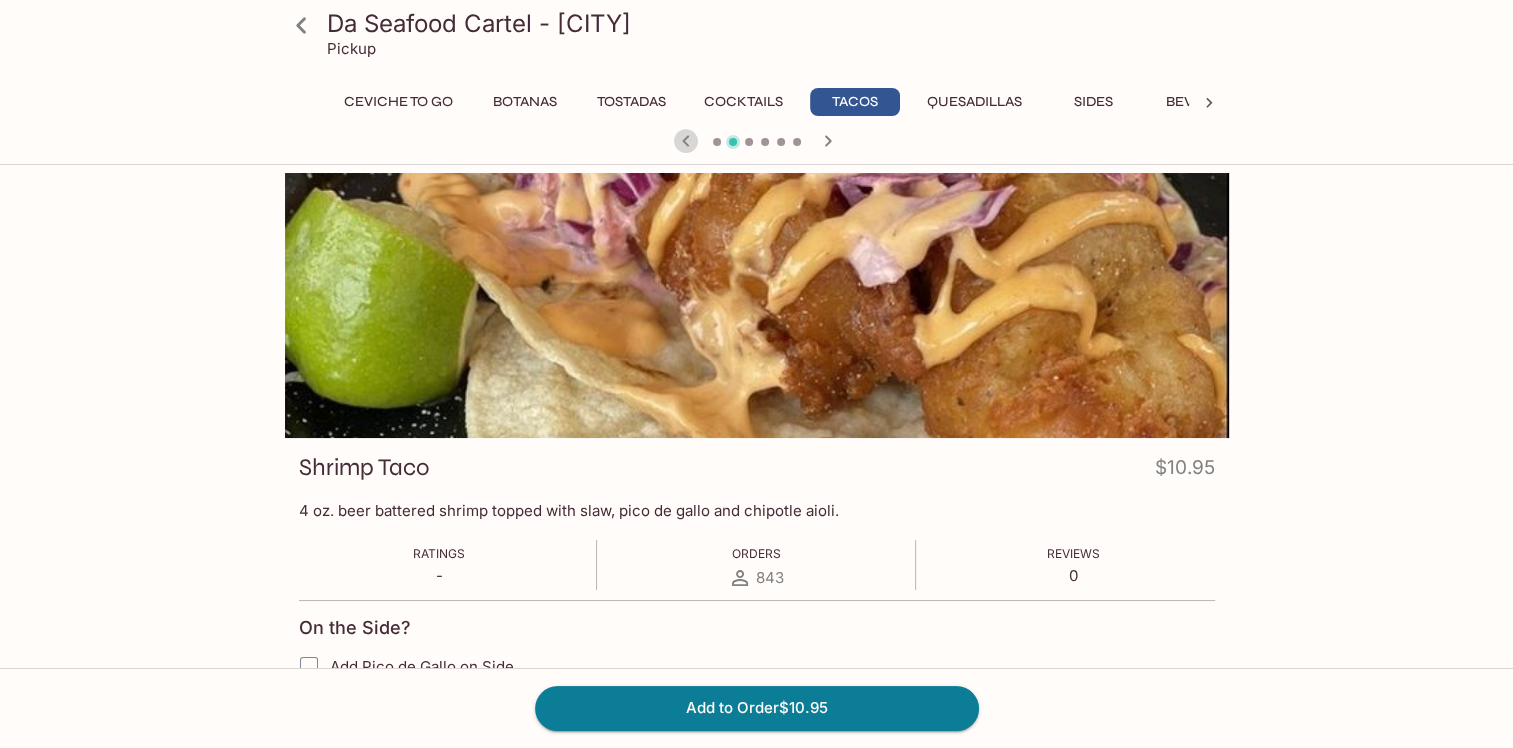 click 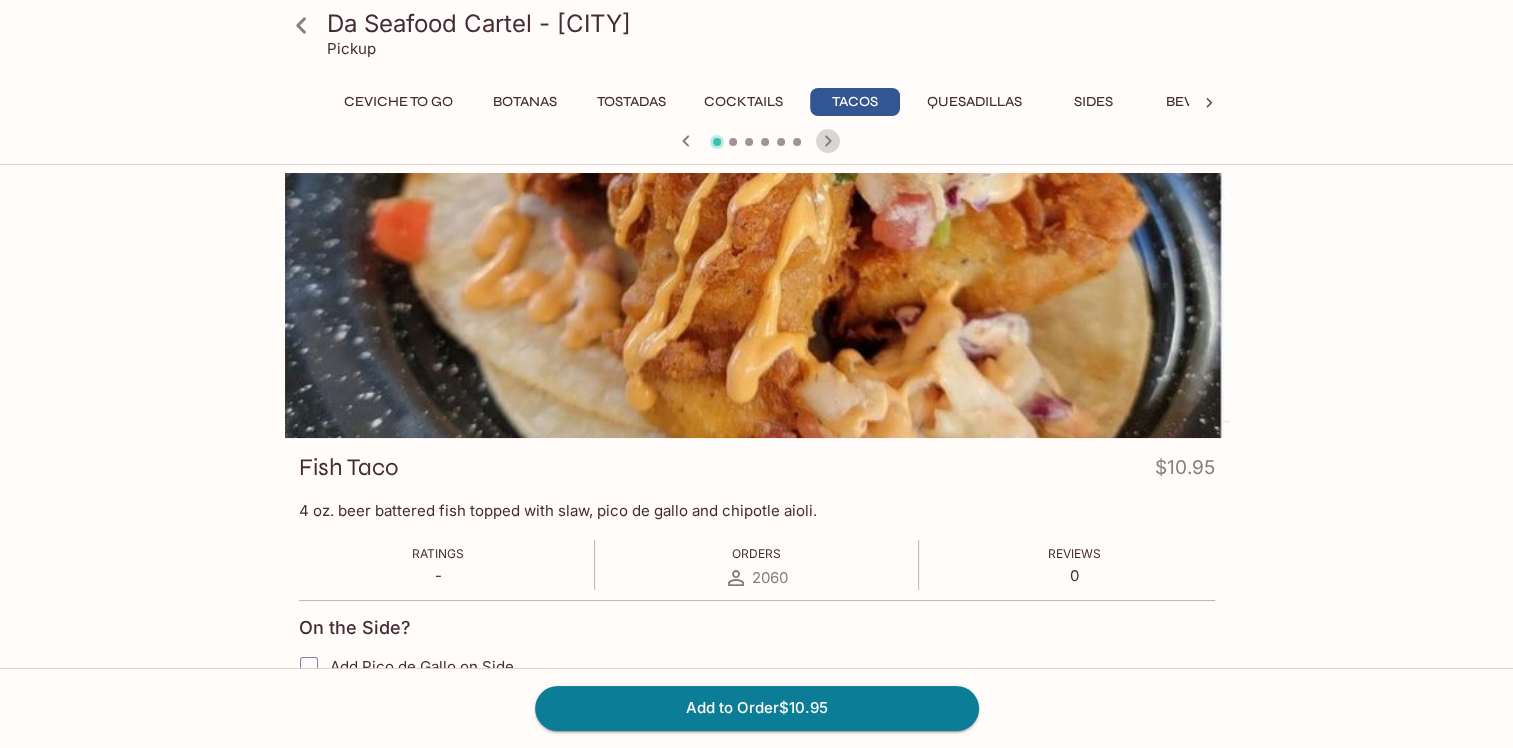 click 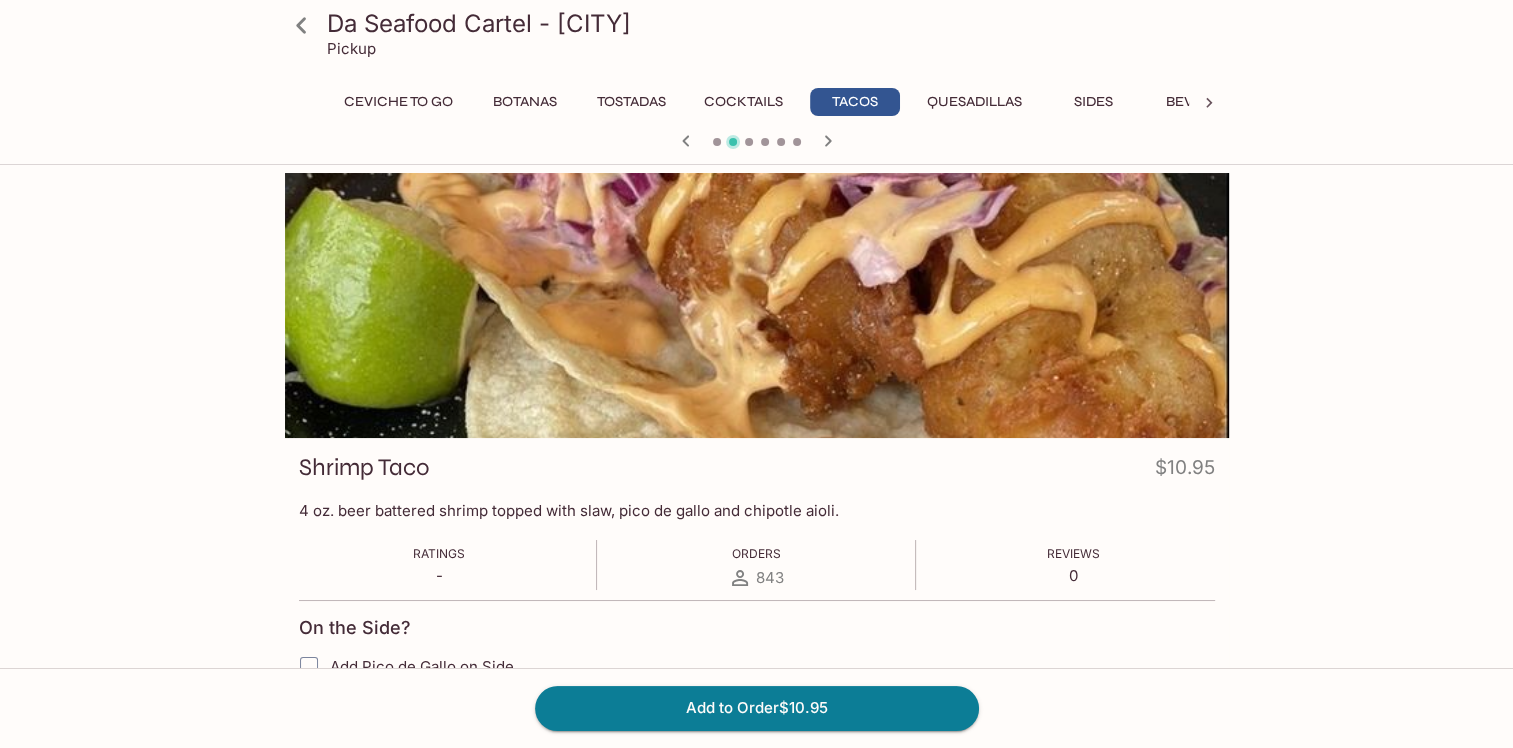 click on "Tacos" at bounding box center [855, 102] 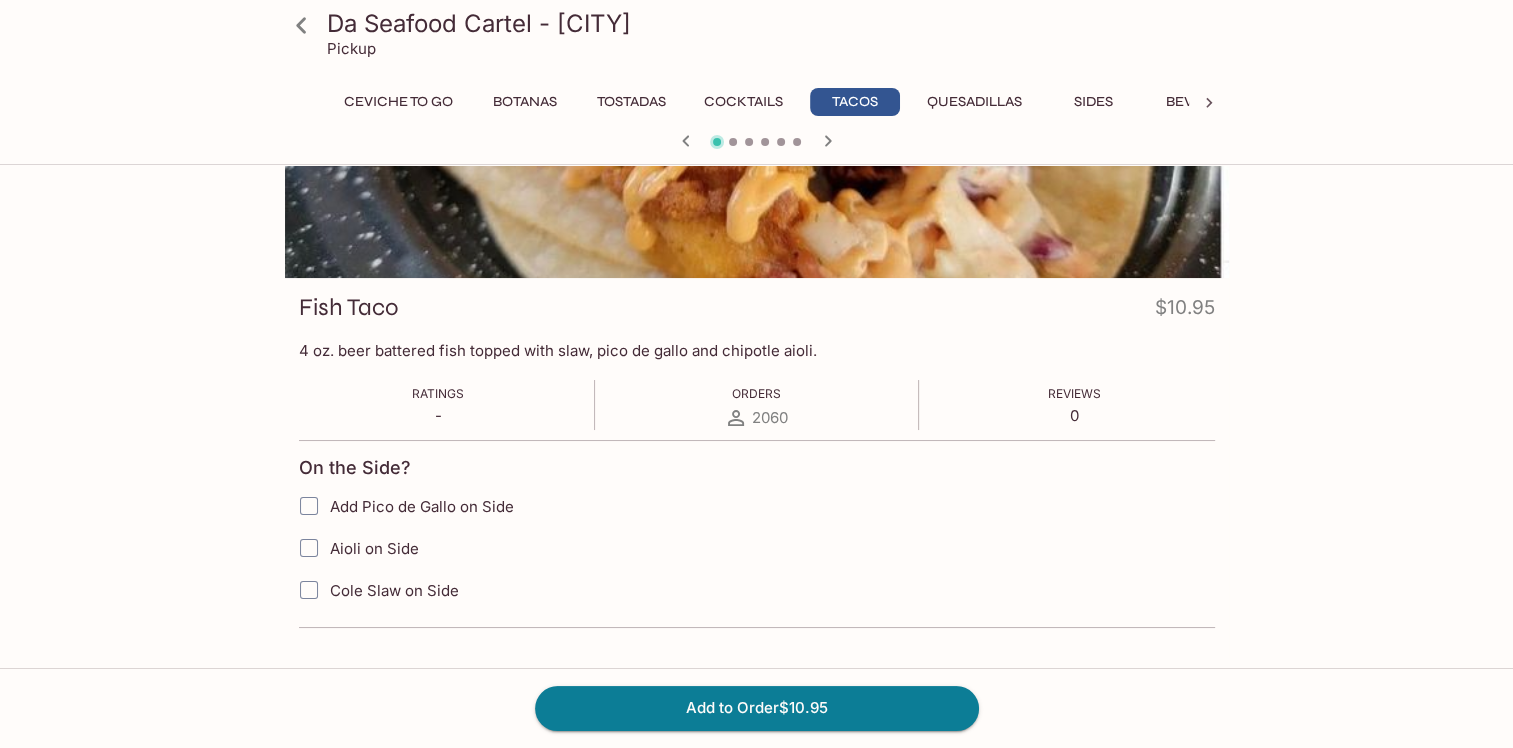 scroll, scrollTop: 172, scrollLeft: 0, axis: vertical 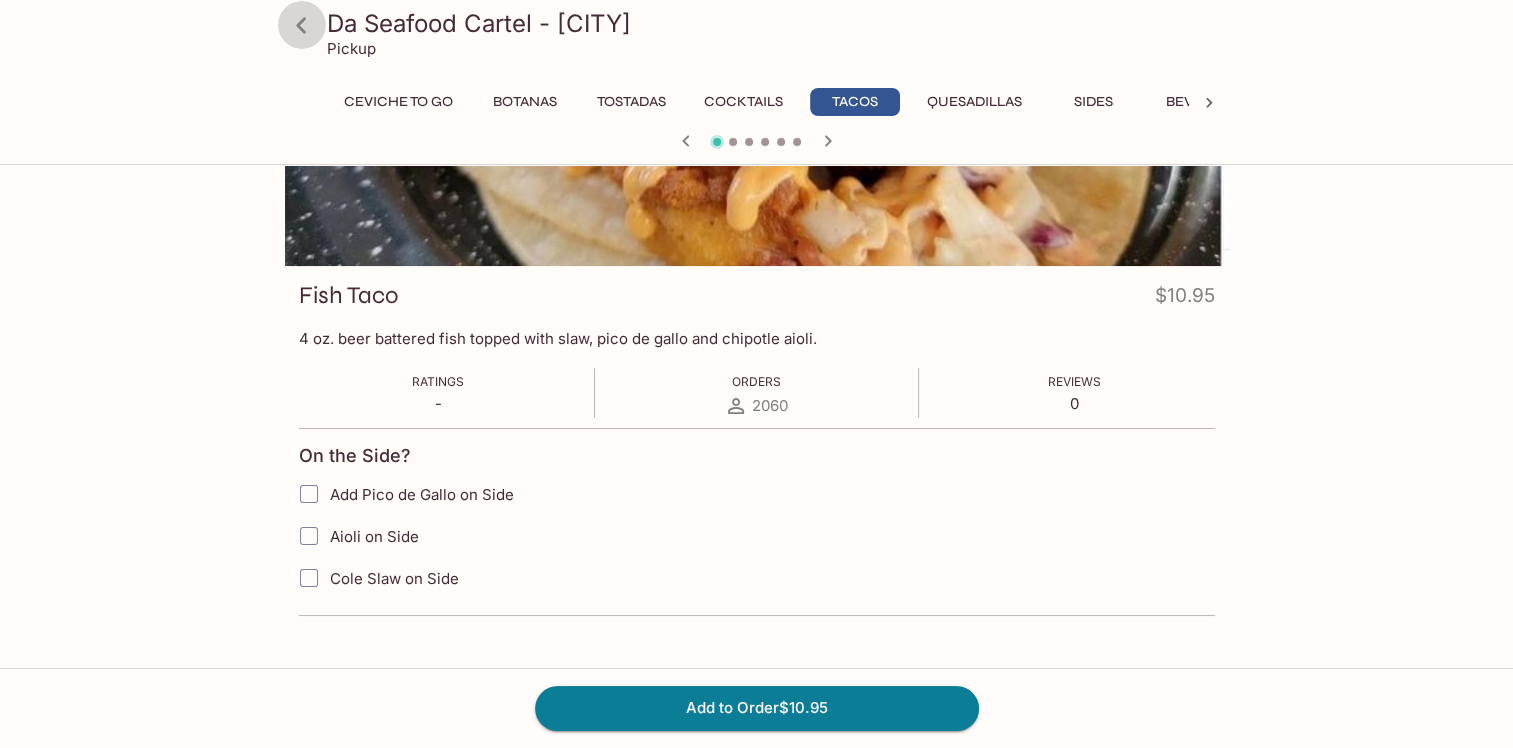 click 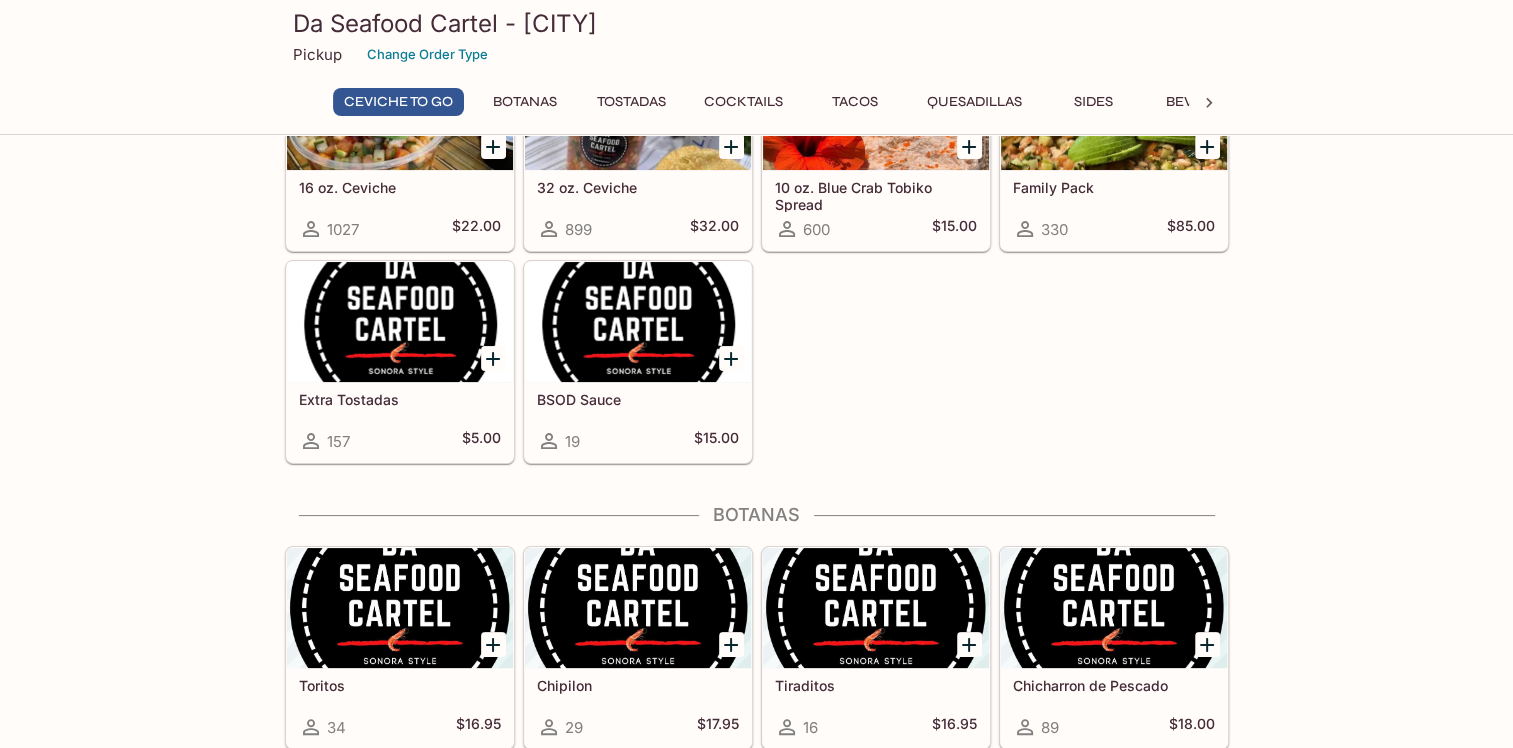 scroll, scrollTop: 200, scrollLeft: 0, axis: vertical 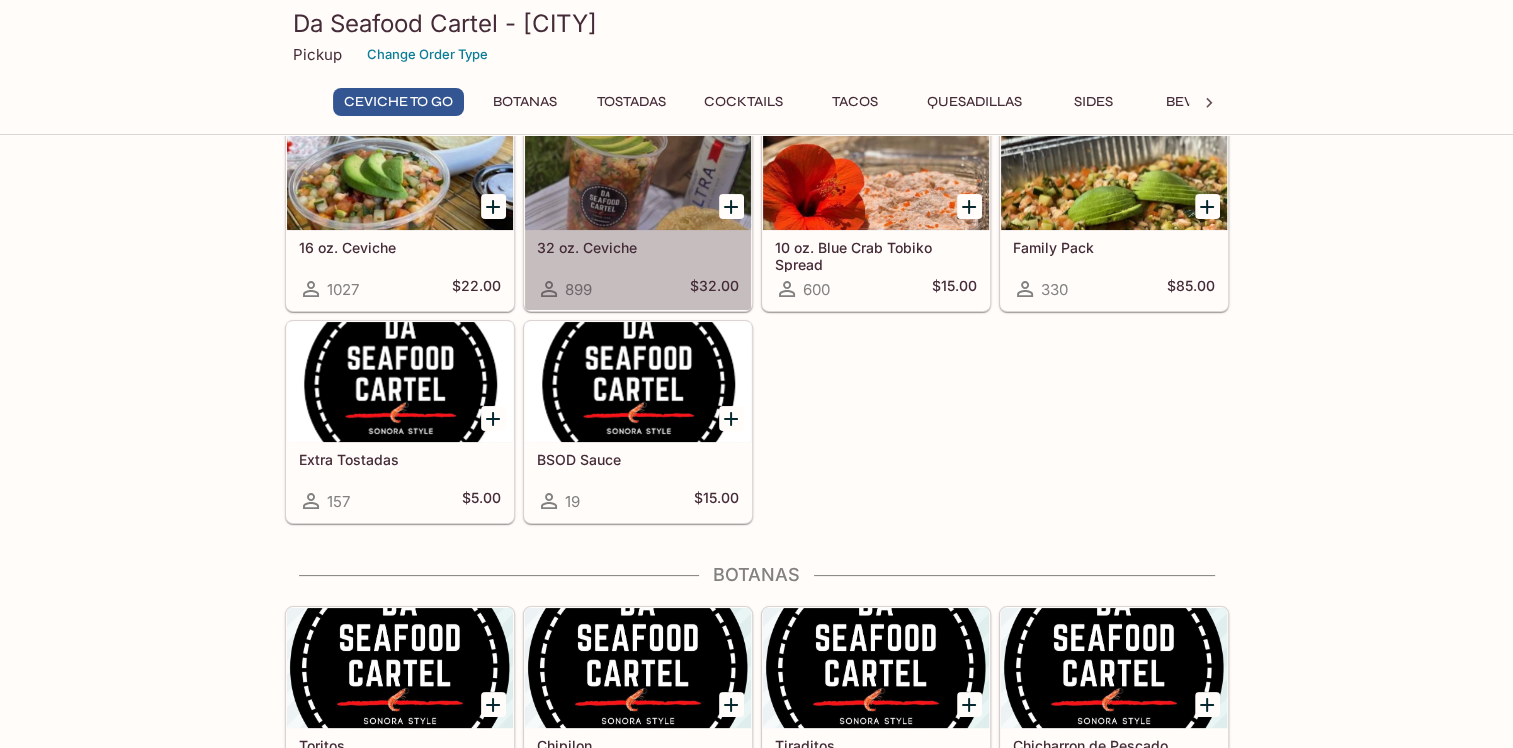click at bounding box center [638, 170] 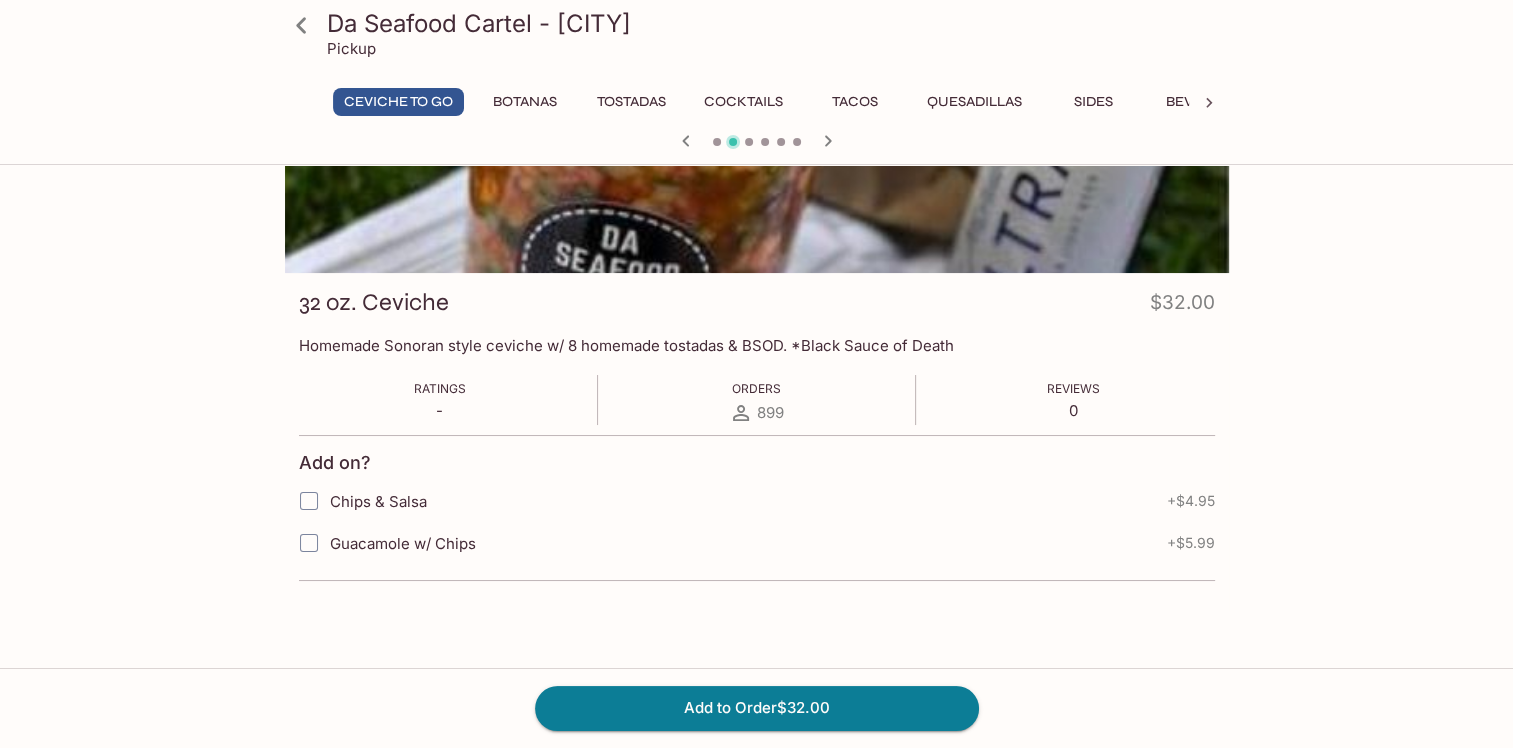 scroll, scrollTop: 172, scrollLeft: 0, axis: vertical 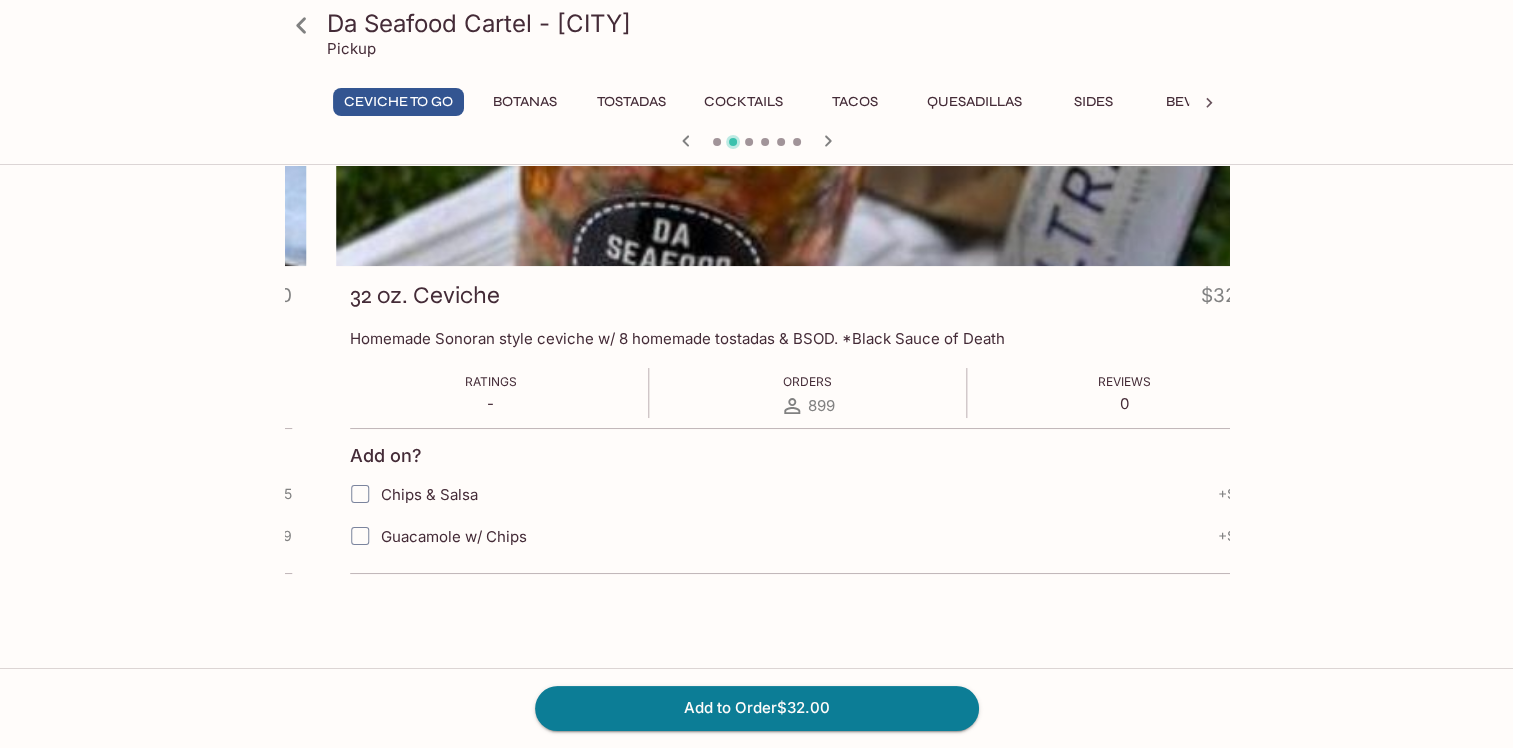 click on "32 oz. Ceviche $32.00" at bounding box center [808, 299] 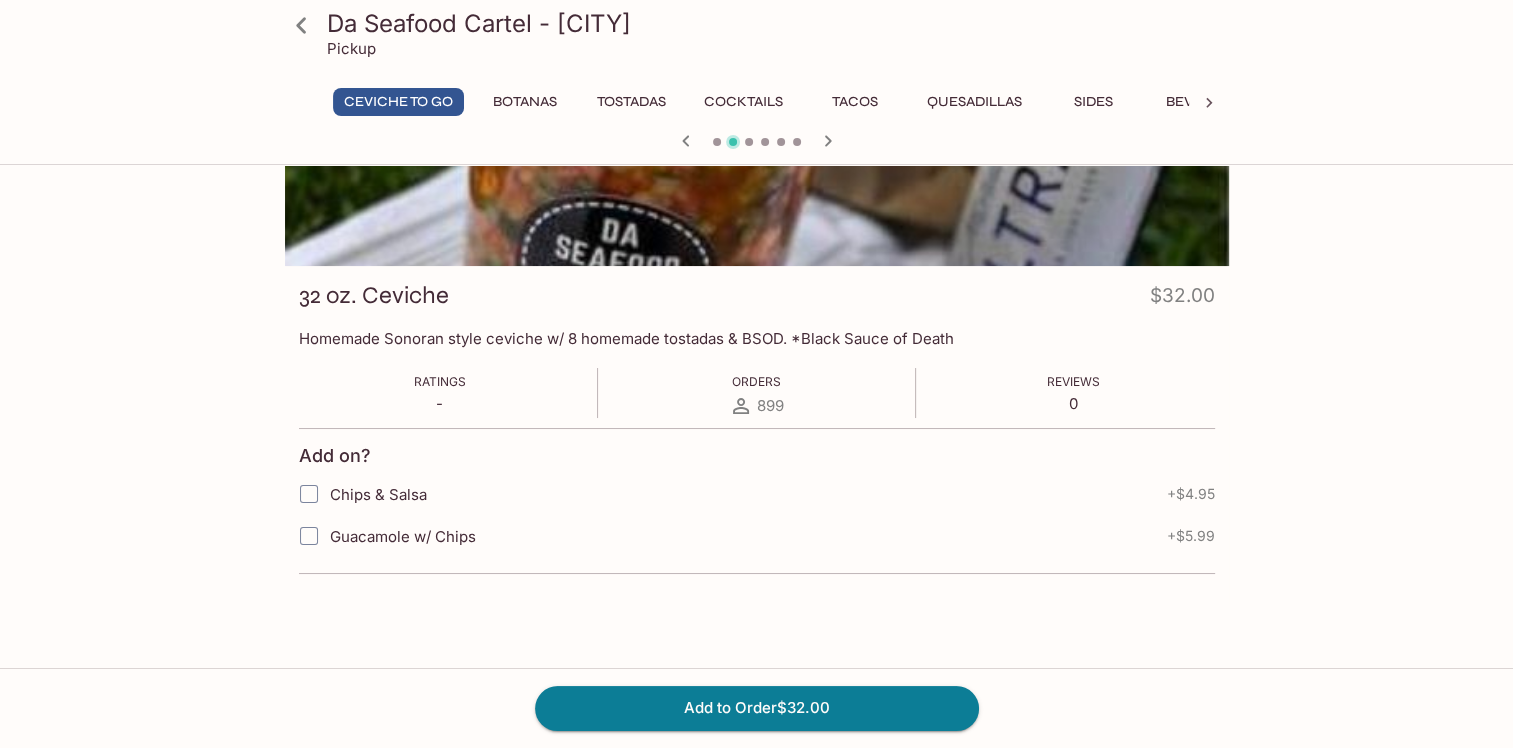 click on "32 oz. Ceviche" at bounding box center (374, 295) 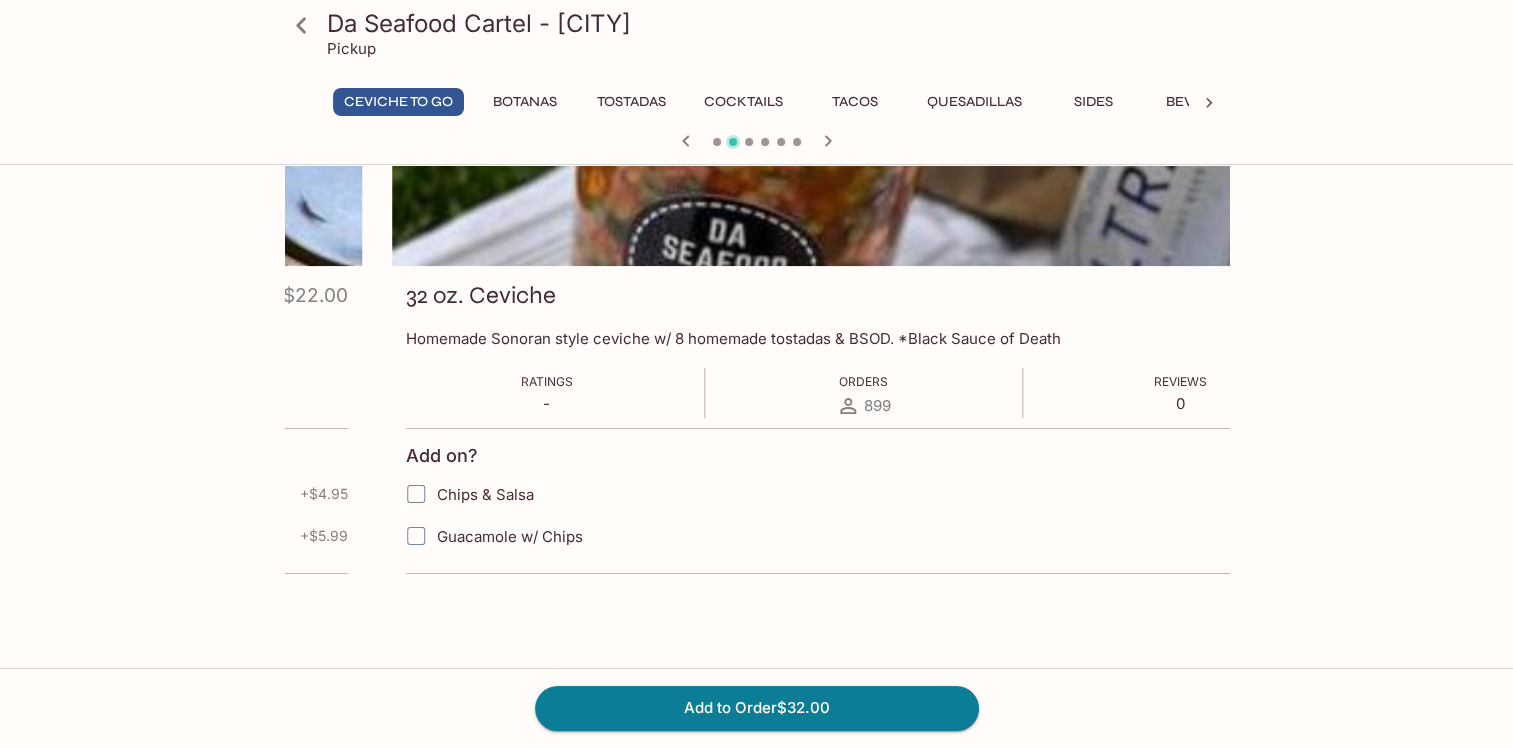 click on "32 oz. Ceviche $32.00" at bounding box center (864, 299) 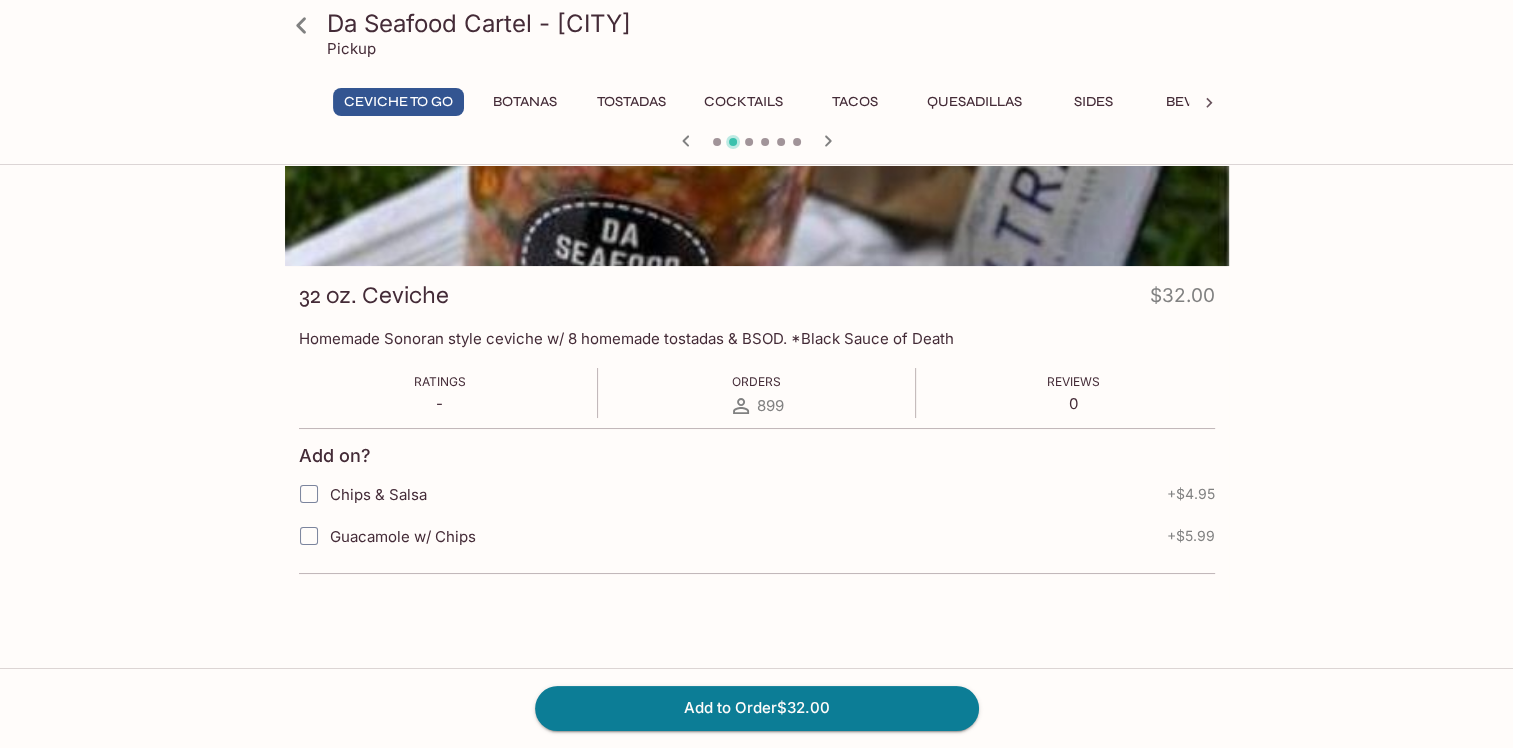 click 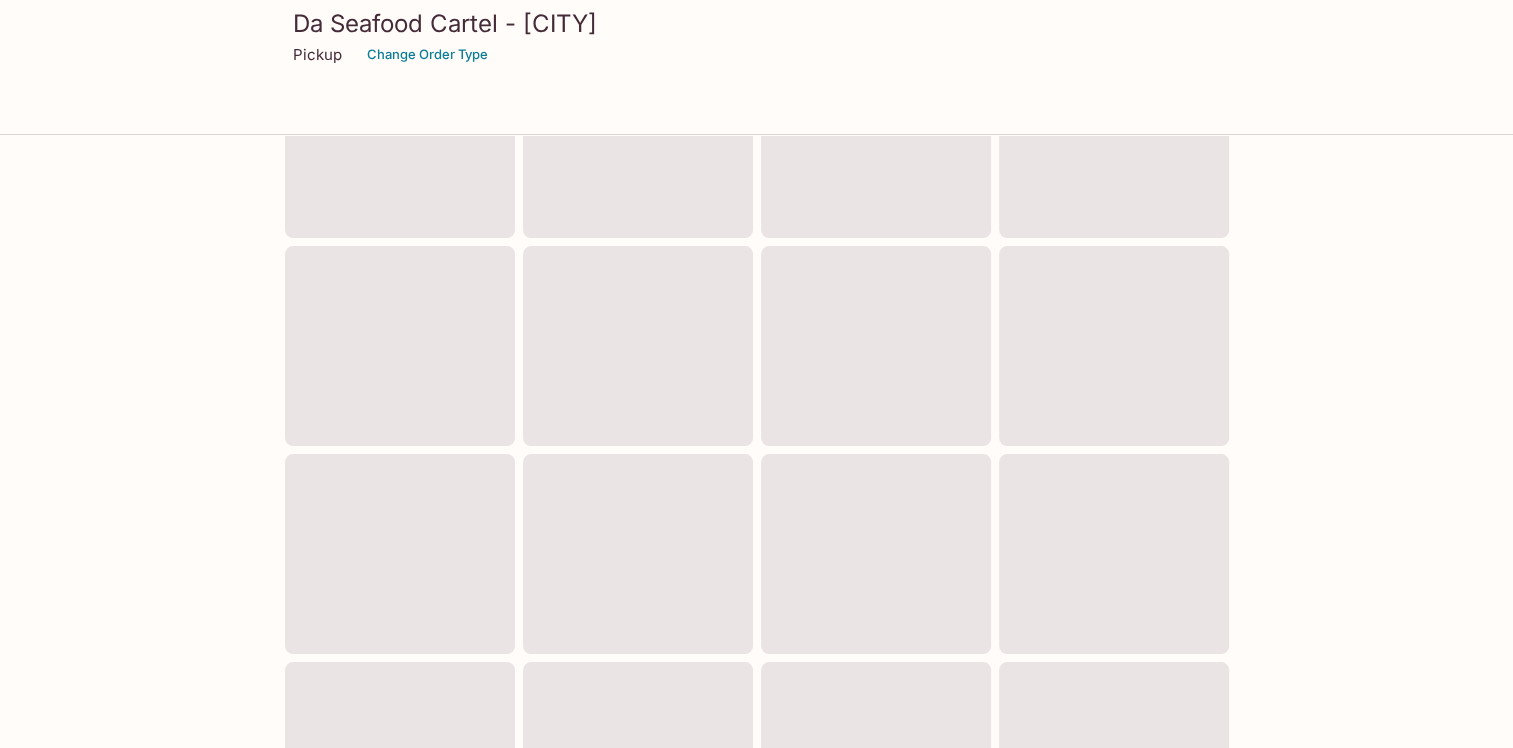 scroll, scrollTop: 0, scrollLeft: 0, axis: both 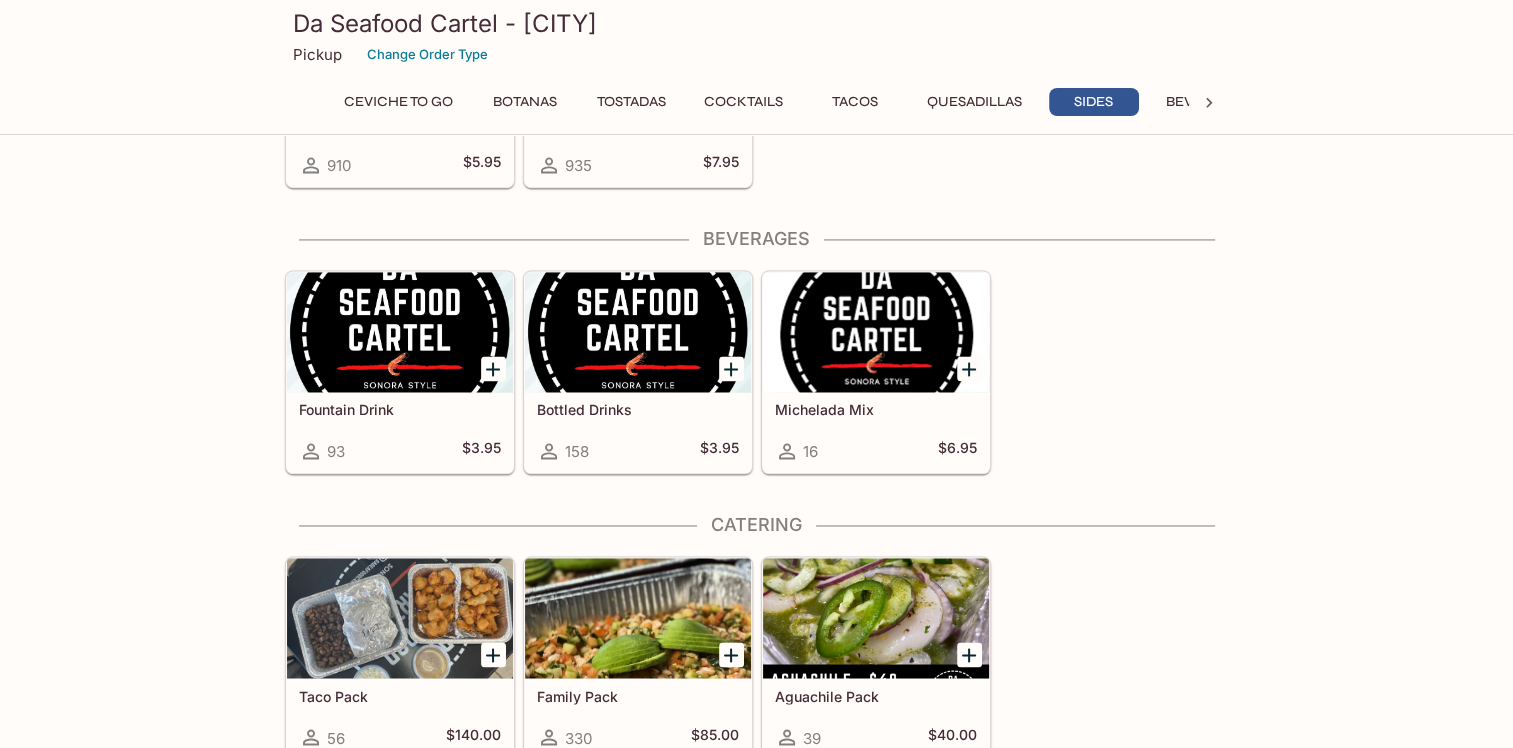 click on "Taco Pack" at bounding box center (400, 695) 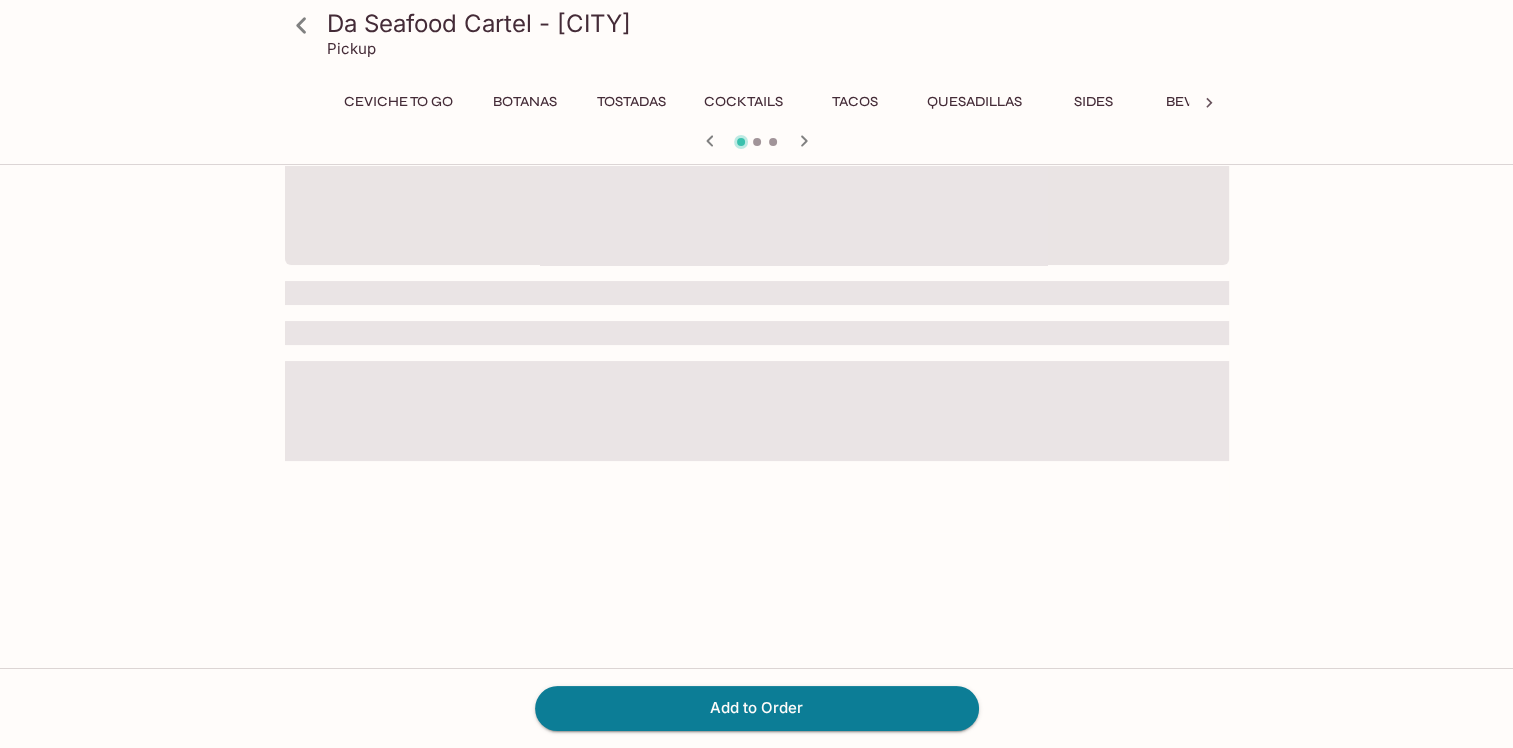 scroll, scrollTop: 0, scrollLeft: 0, axis: both 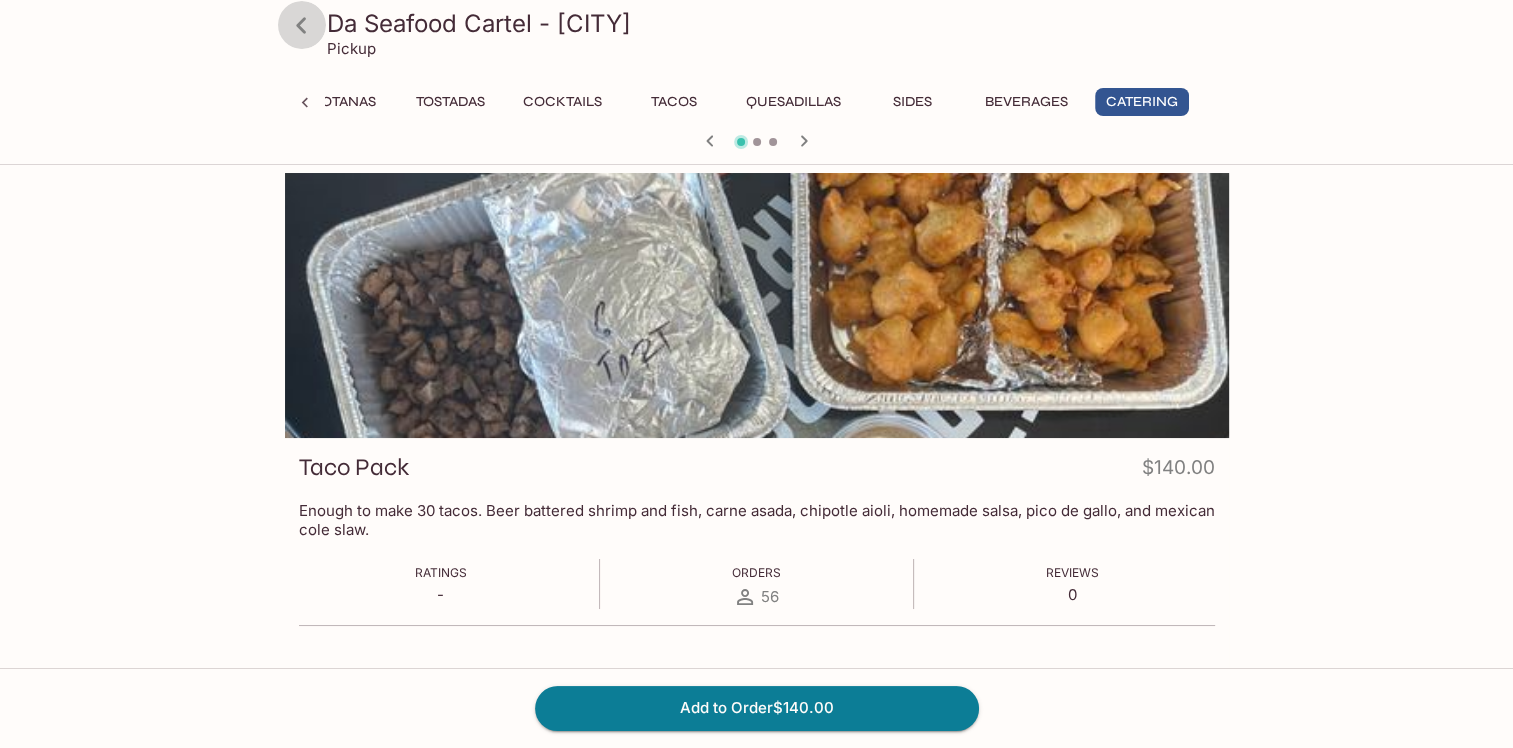 click 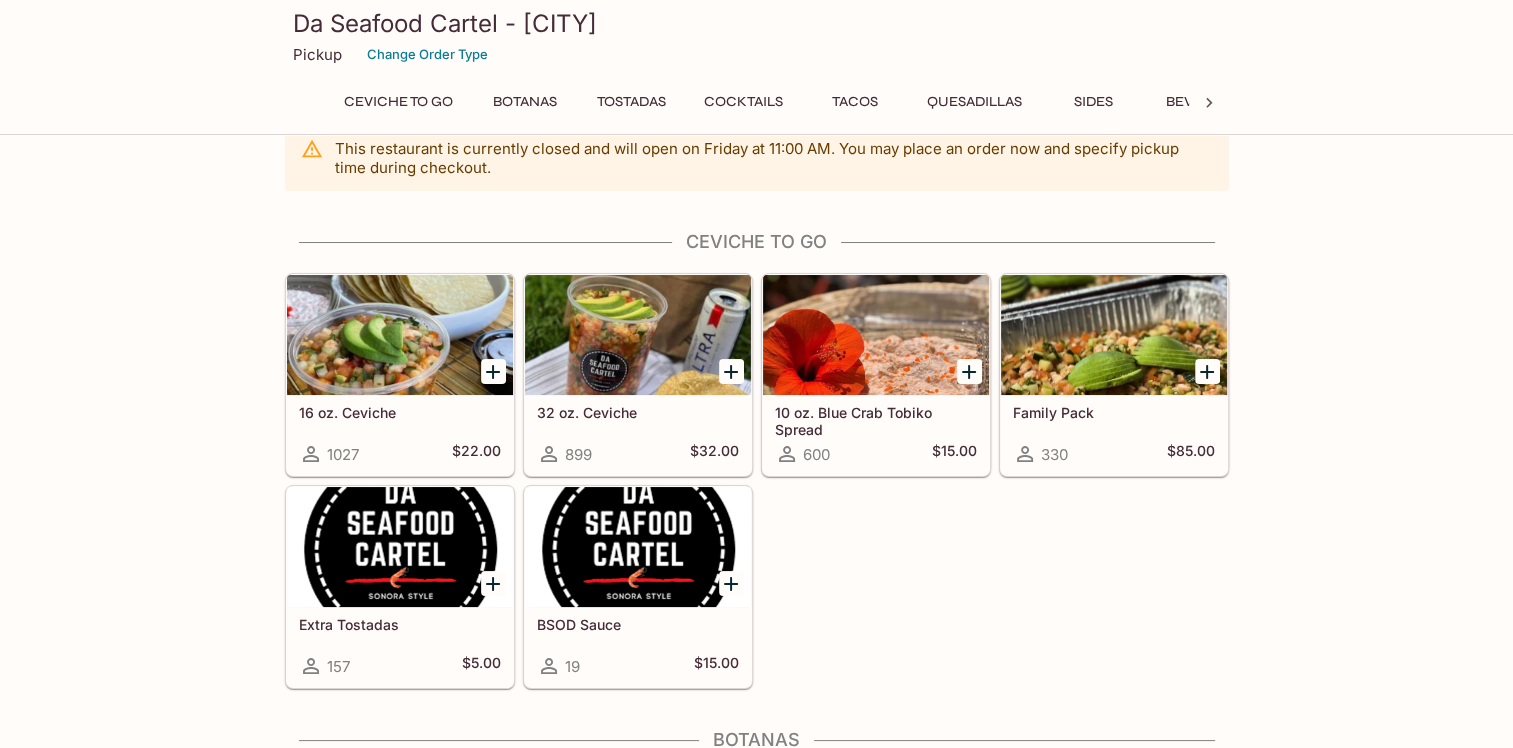 scroll, scrollTop: 0, scrollLeft: 0, axis: both 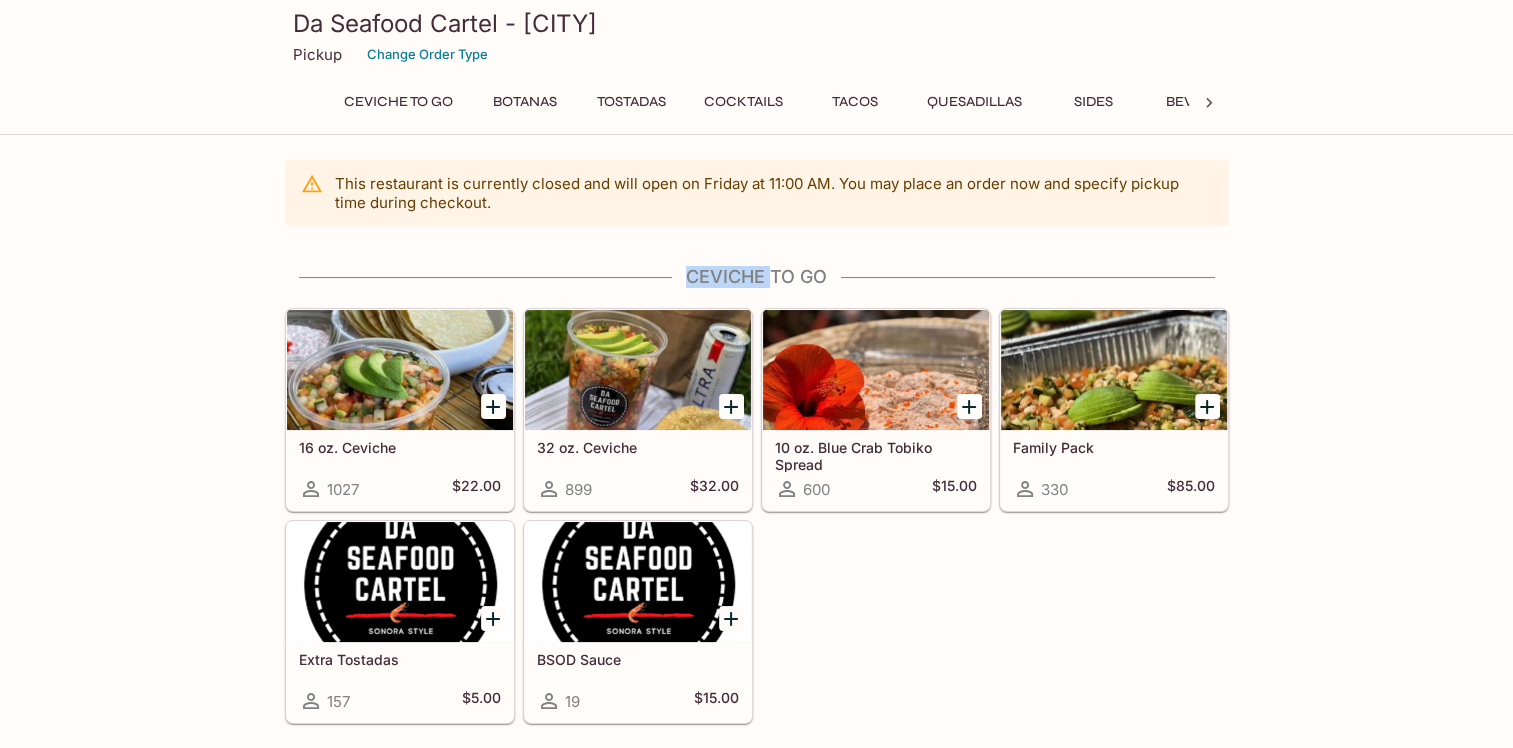 drag, startPoint x: 685, startPoint y: 278, endPoint x: 768, endPoint y: 285, distance: 83.294655 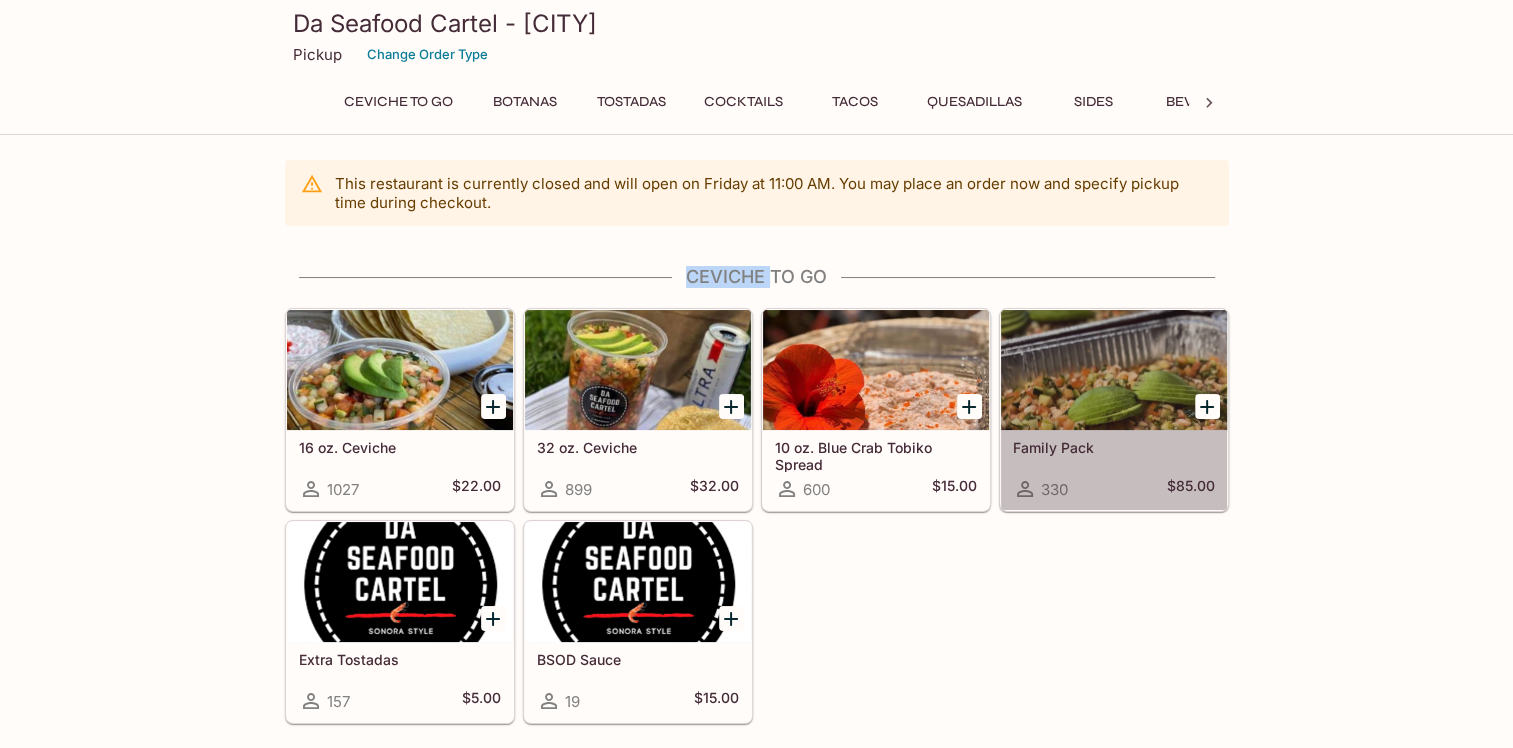 click at bounding box center (1114, 370) 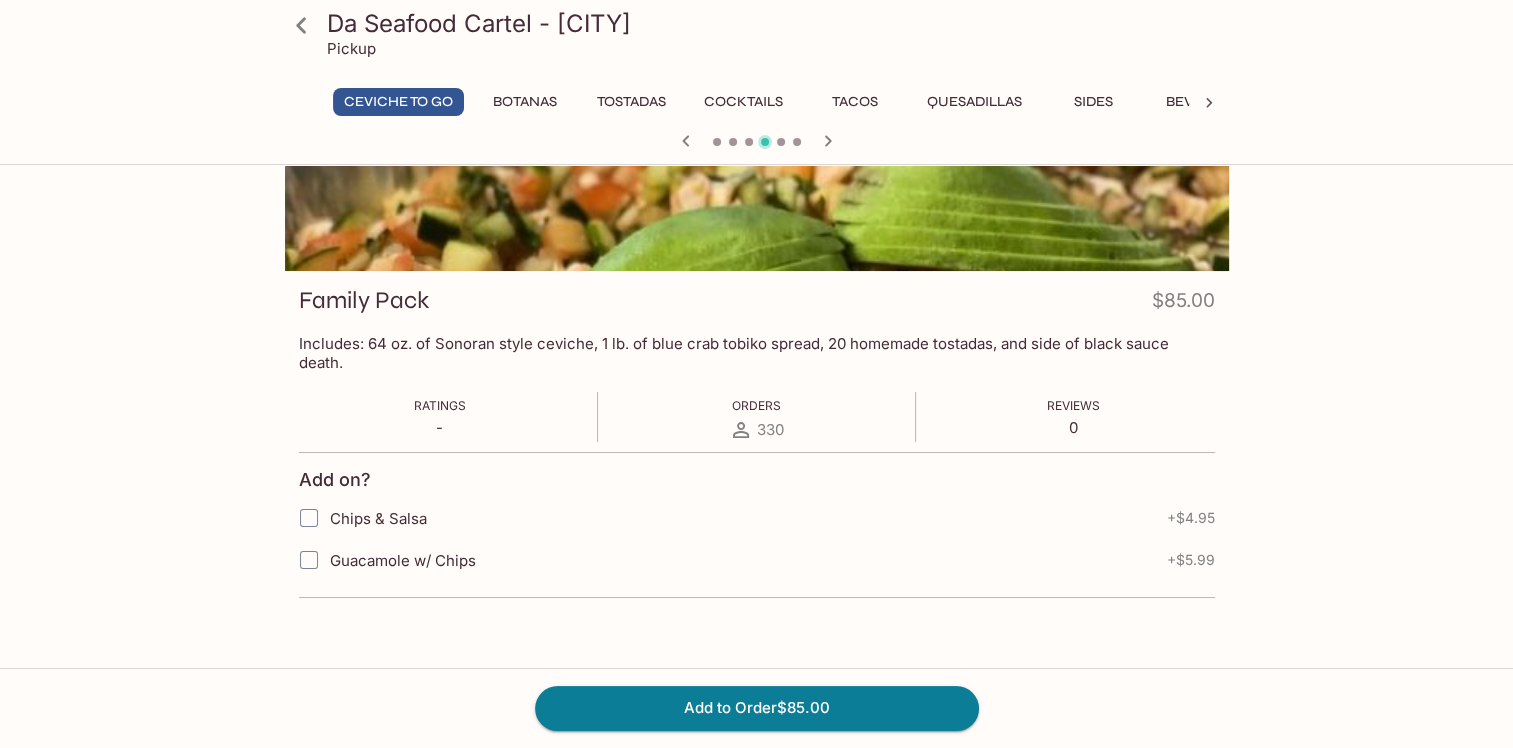 scroll, scrollTop: 172, scrollLeft: 0, axis: vertical 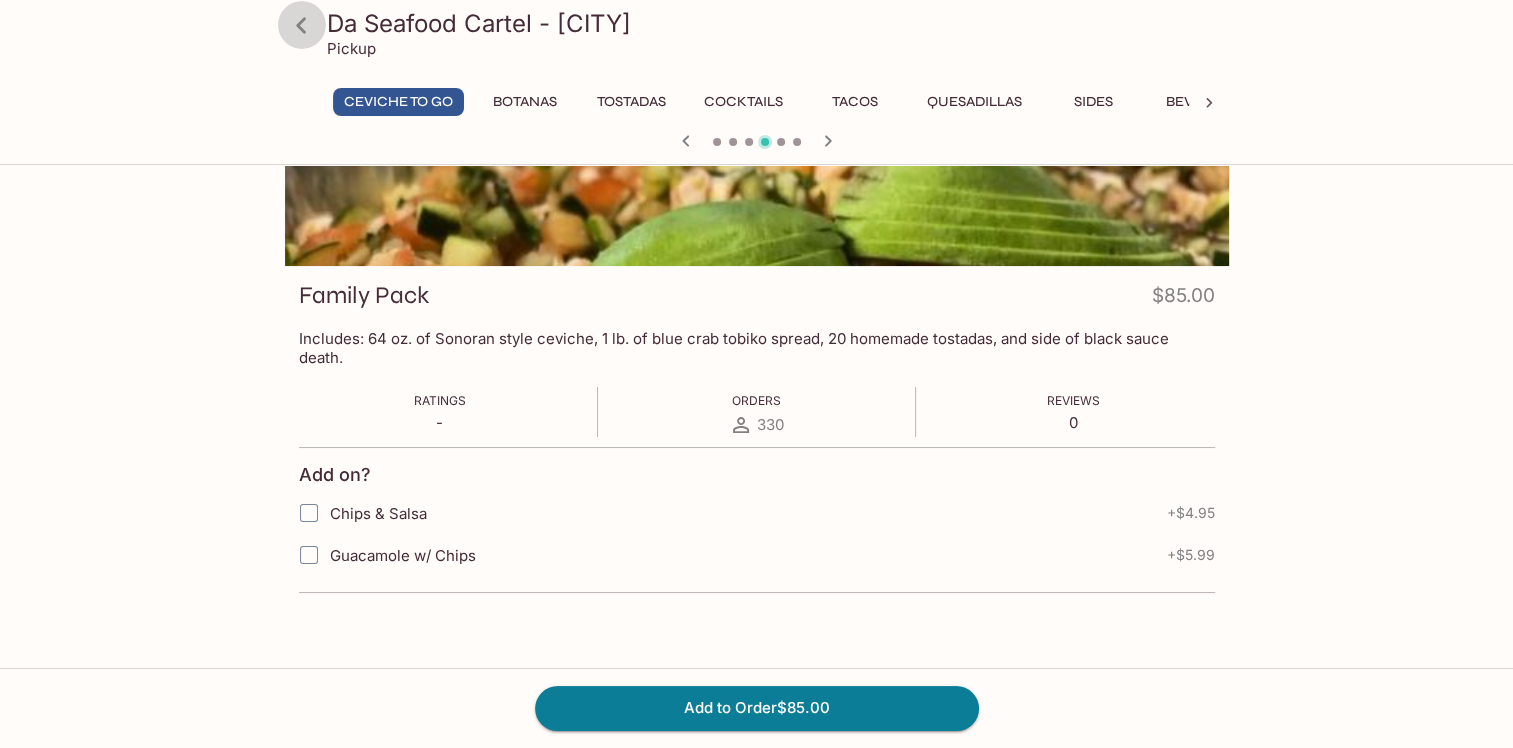 click 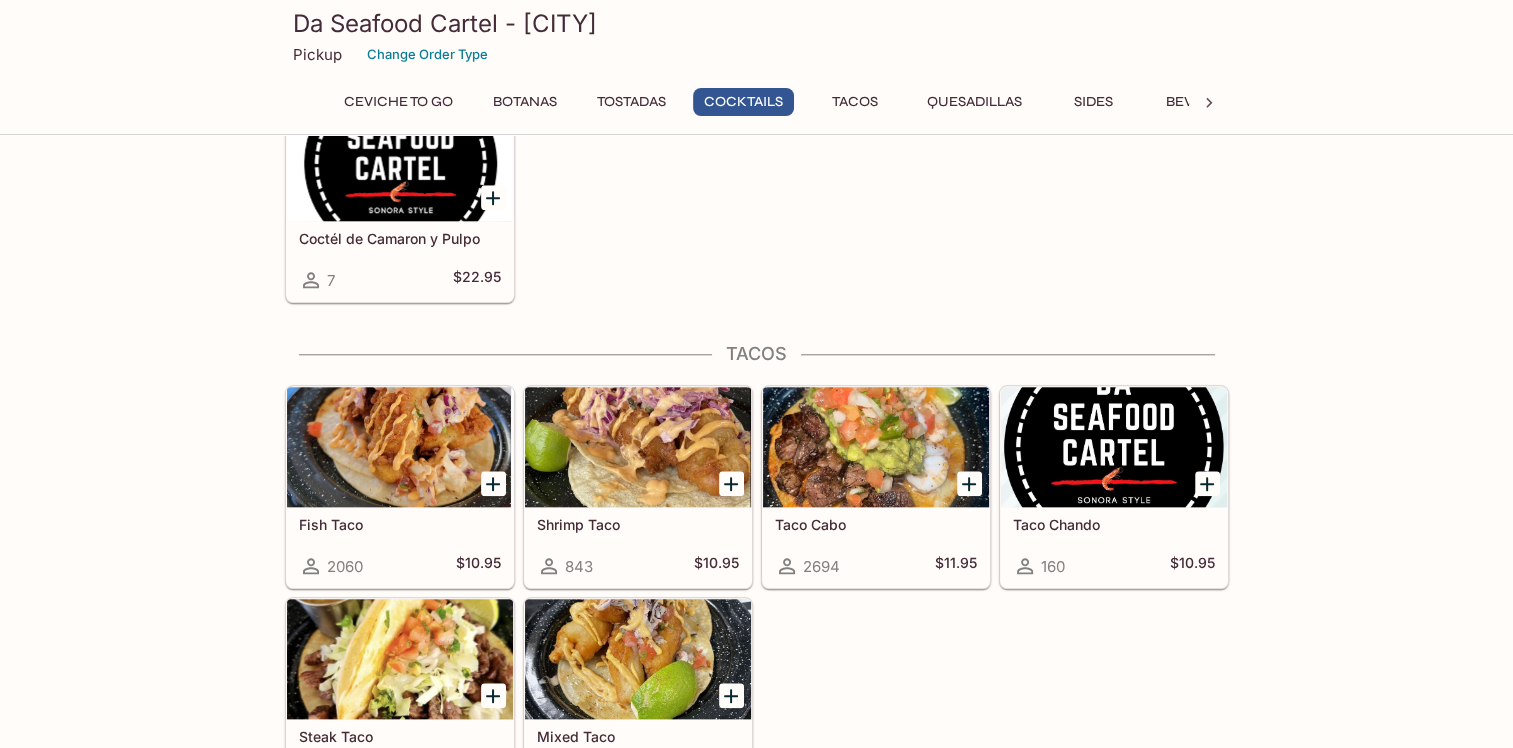 scroll, scrollTop: 2000, scrollLeft: 0, axis: vertical 